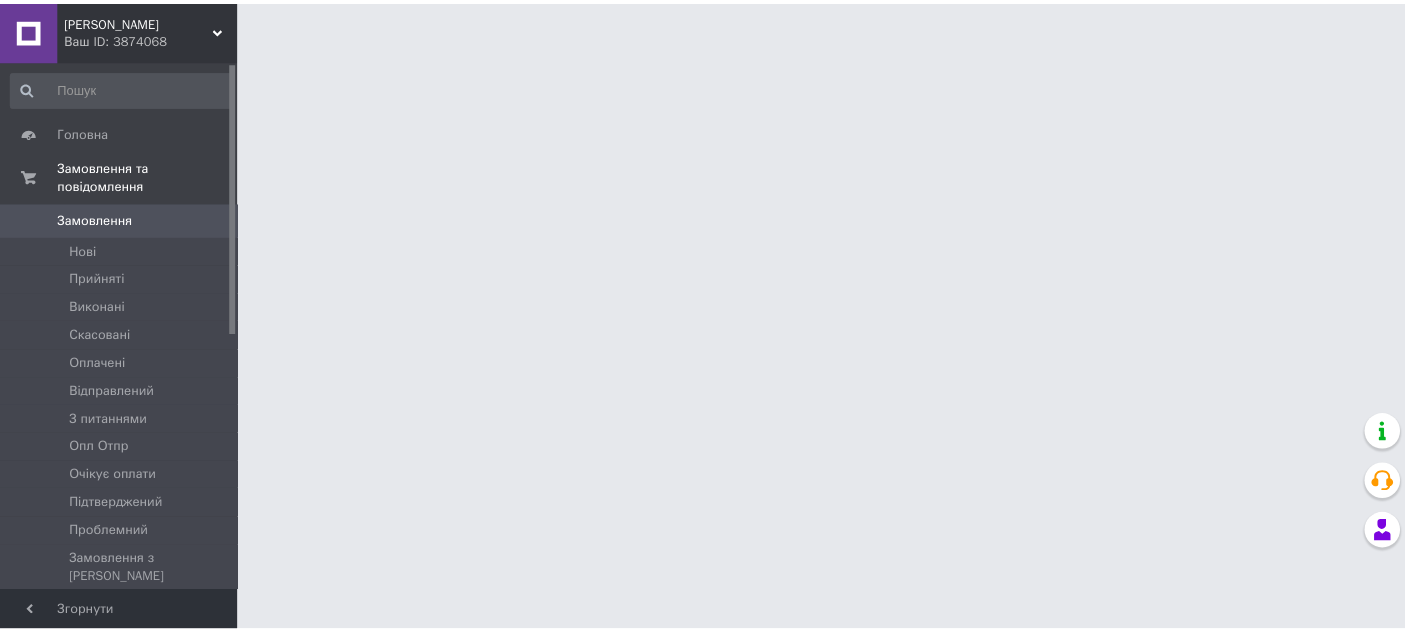 scroll, scrollTop: 0, scrollLeft: 0, axis: both 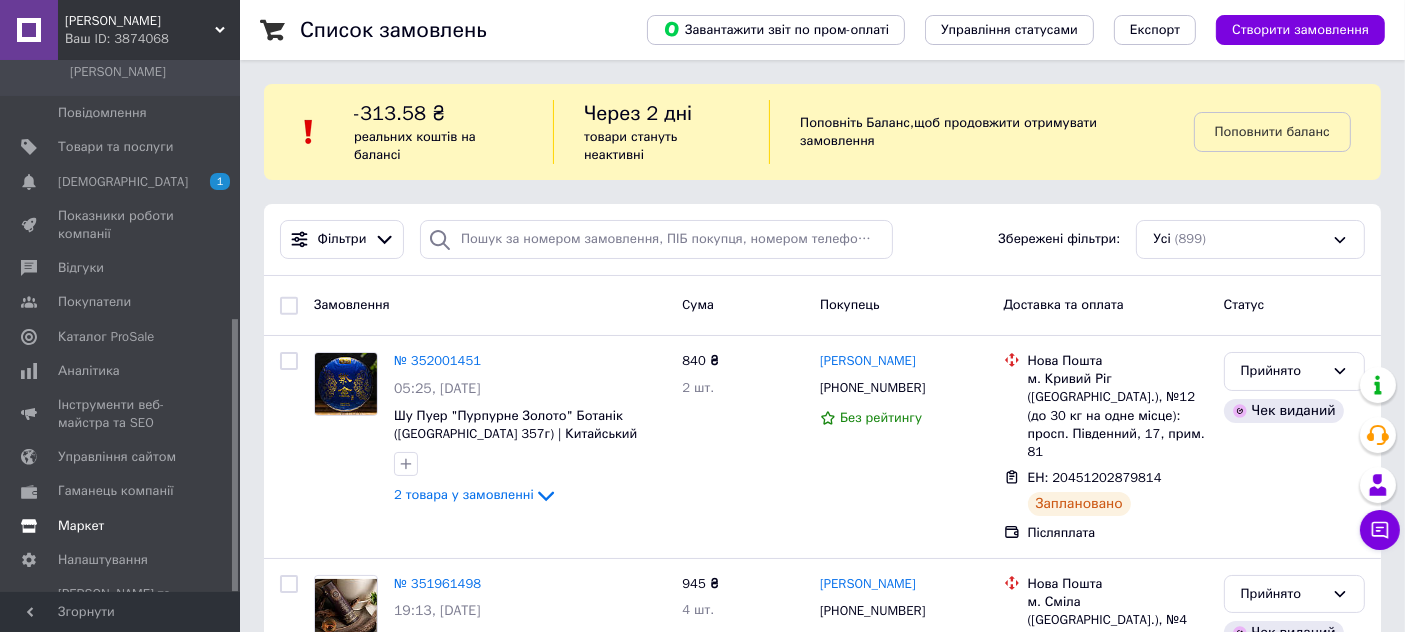 click on "Маркет" at bounding box center [81, 526] 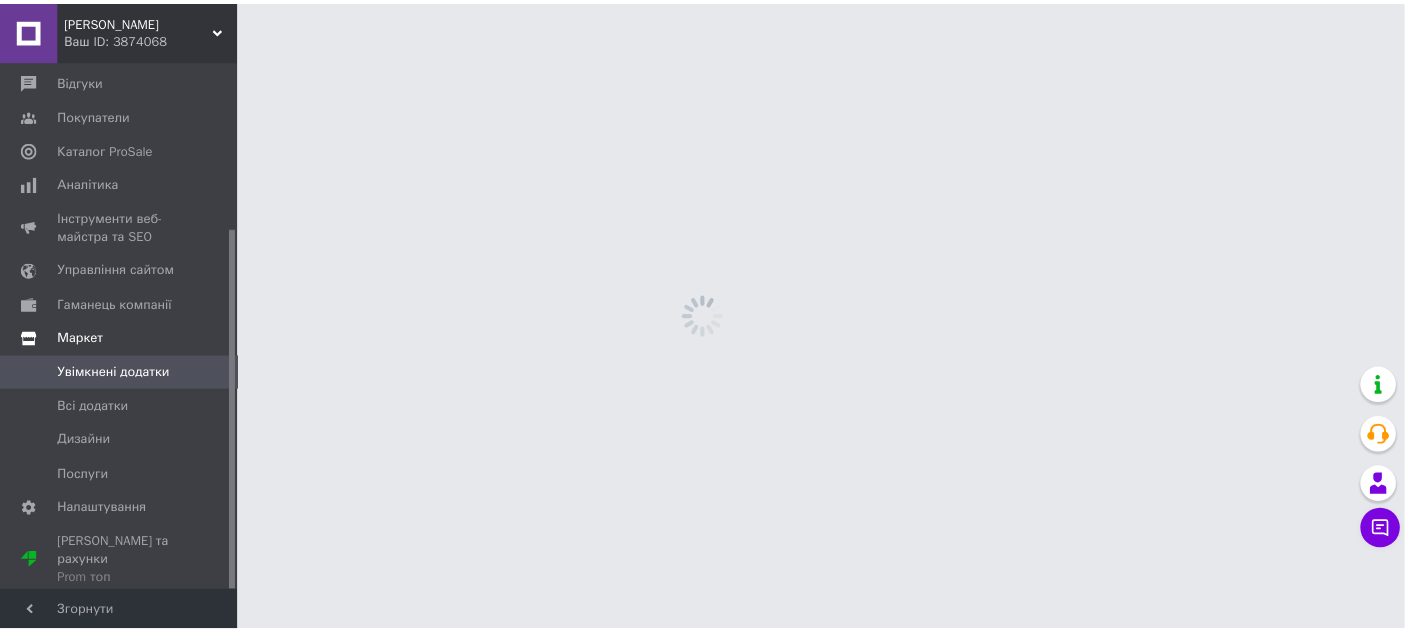scroll, scrollTop: 245, scrollLeft: 0, axis: vertical 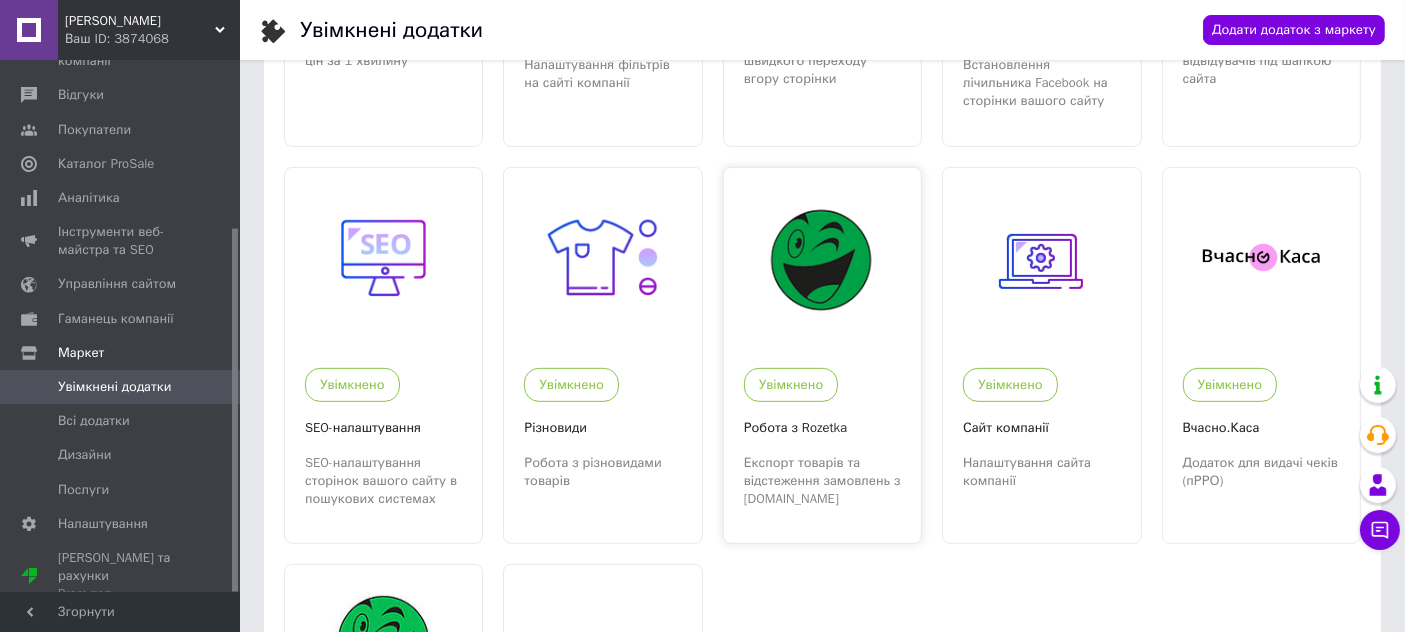 click on "Експорт товарів та відстеження замовлень з [DOMAIN_NAME]" at bounding box center (822, 481) 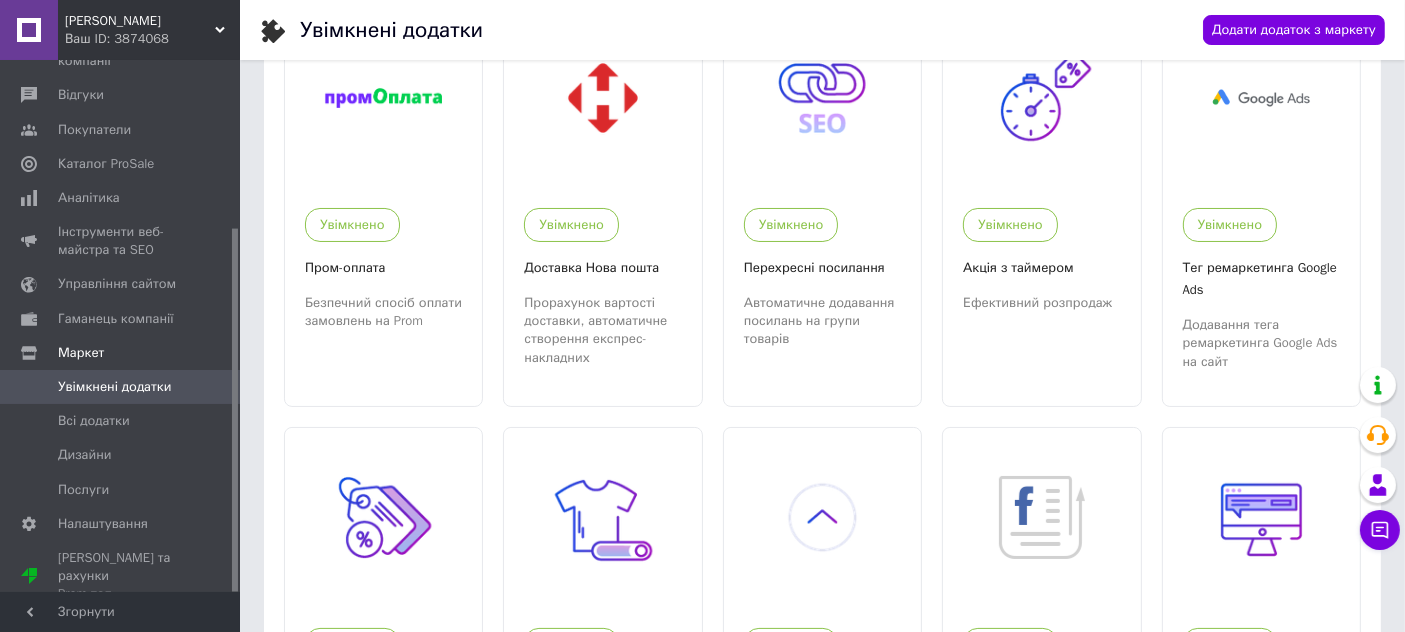 scroll, scrollTop: 0, scrollLeft: 0, axis: both 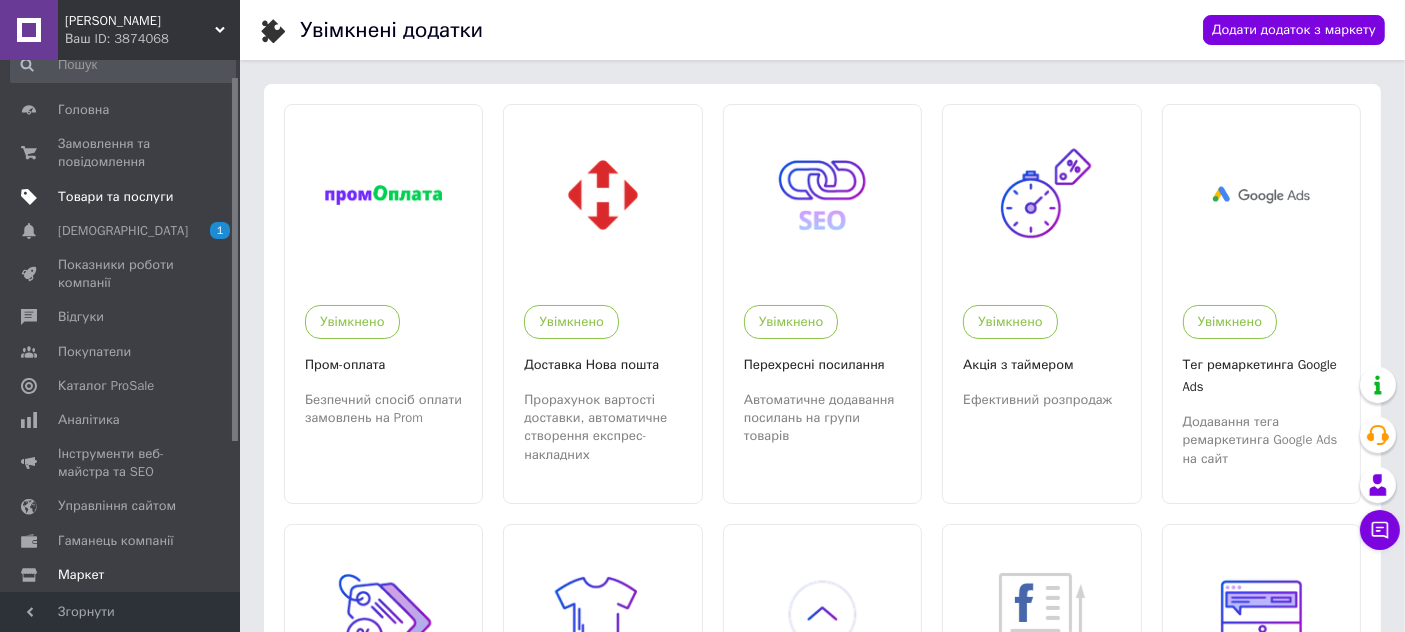 click on "Товари та послуги" at bounding box center [115, 197] 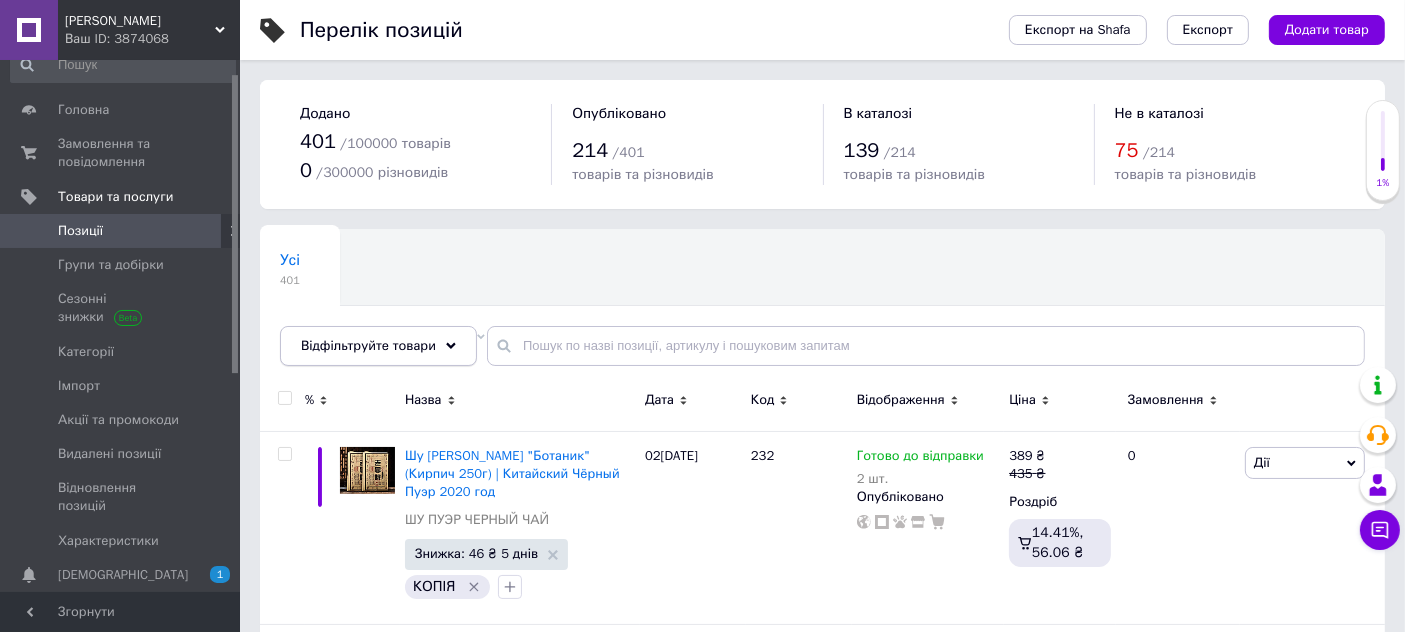 click on "Відфільтруйте товари" at bounding box center [378, 346] 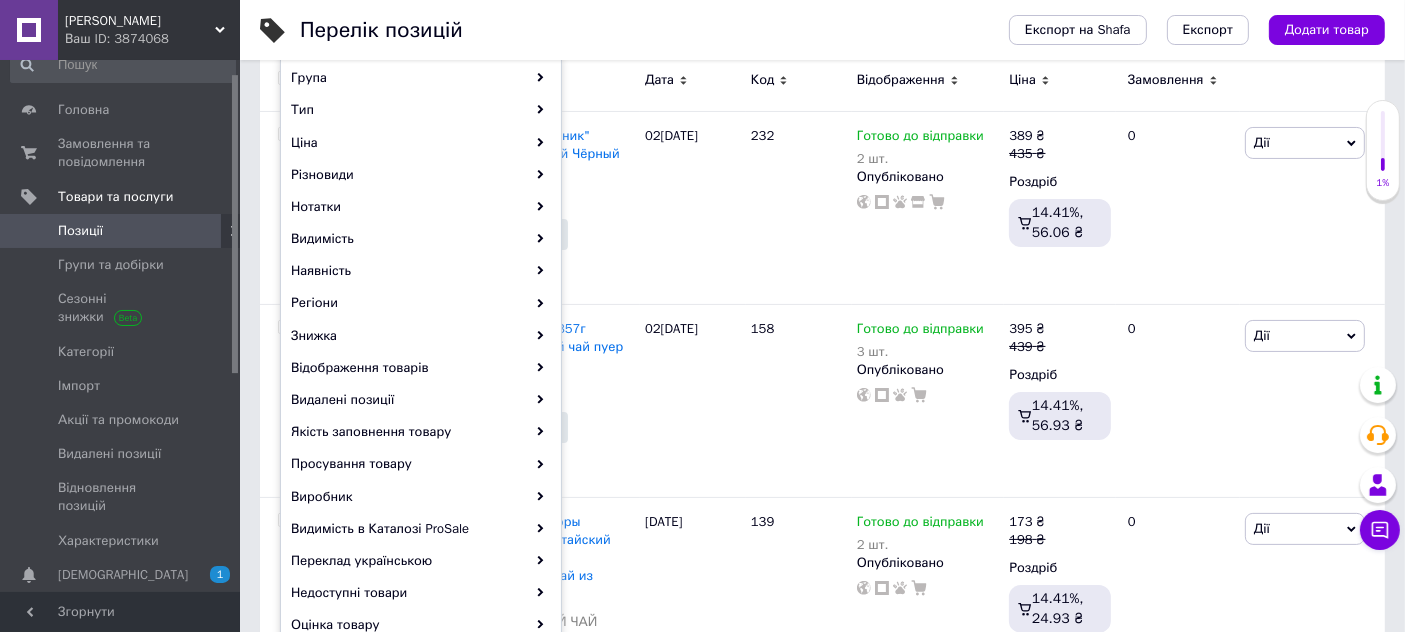 scroll, scrollTop: 333, scrollLeft: 0, axis: vertical 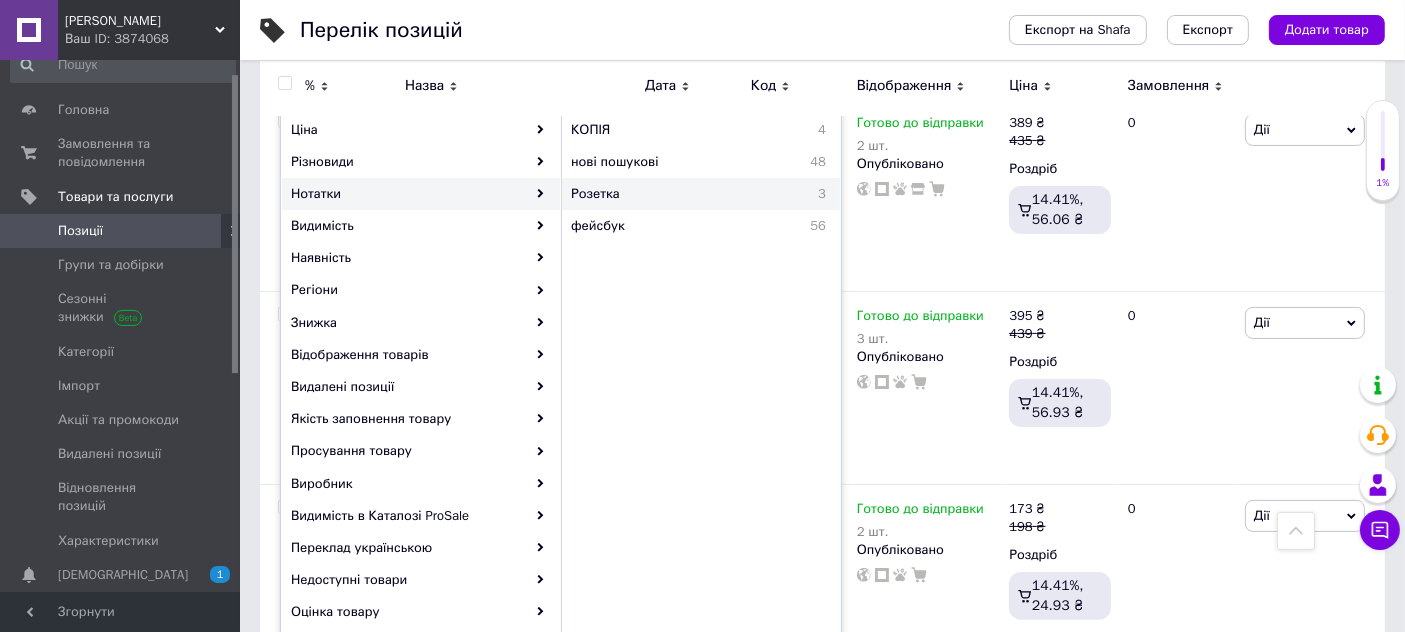 click on "Розетка" at bounding box center (664, 194) 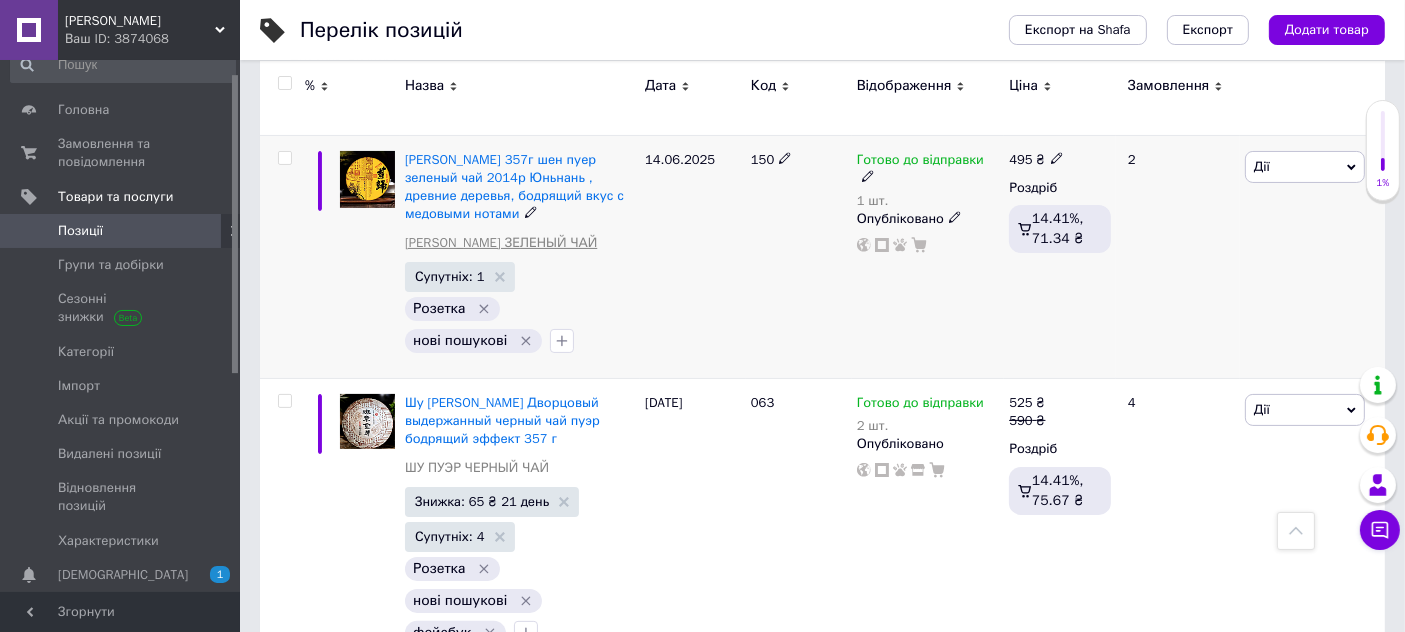scroll, scrollTop: 0, scrollLeft: 0, axis: both 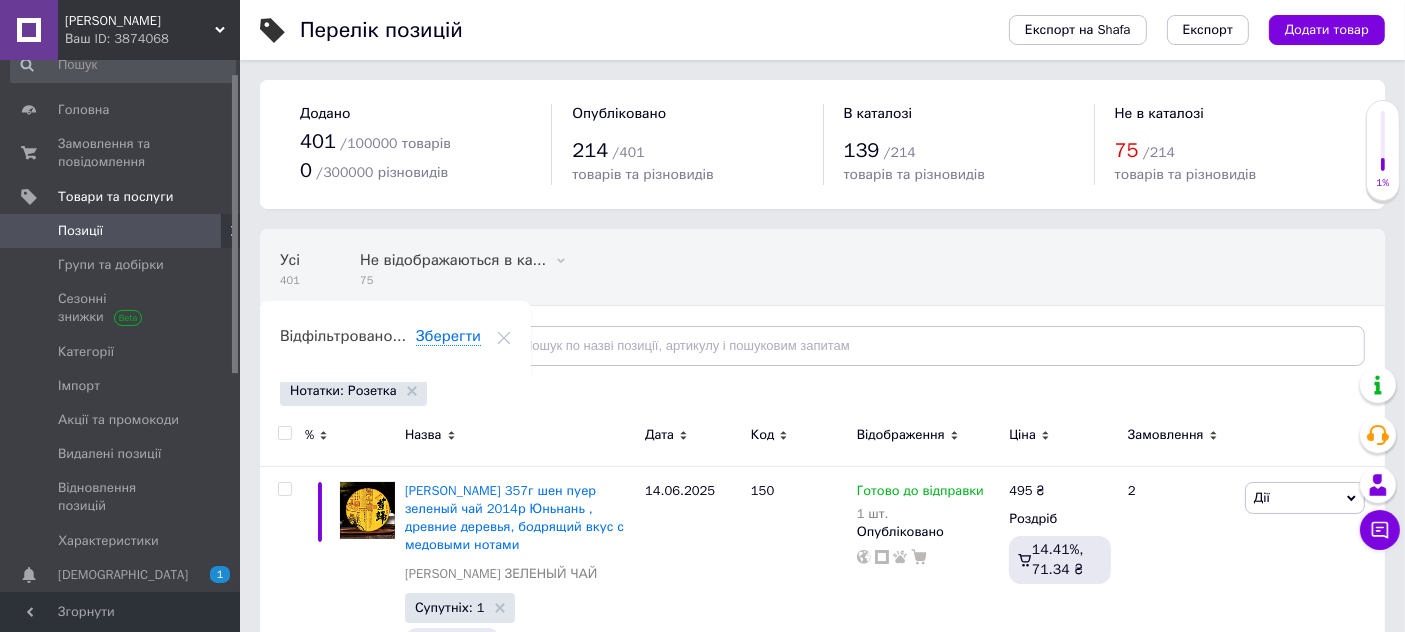 click on "Нотатки: Розетка" at bounding box center (353, 391) 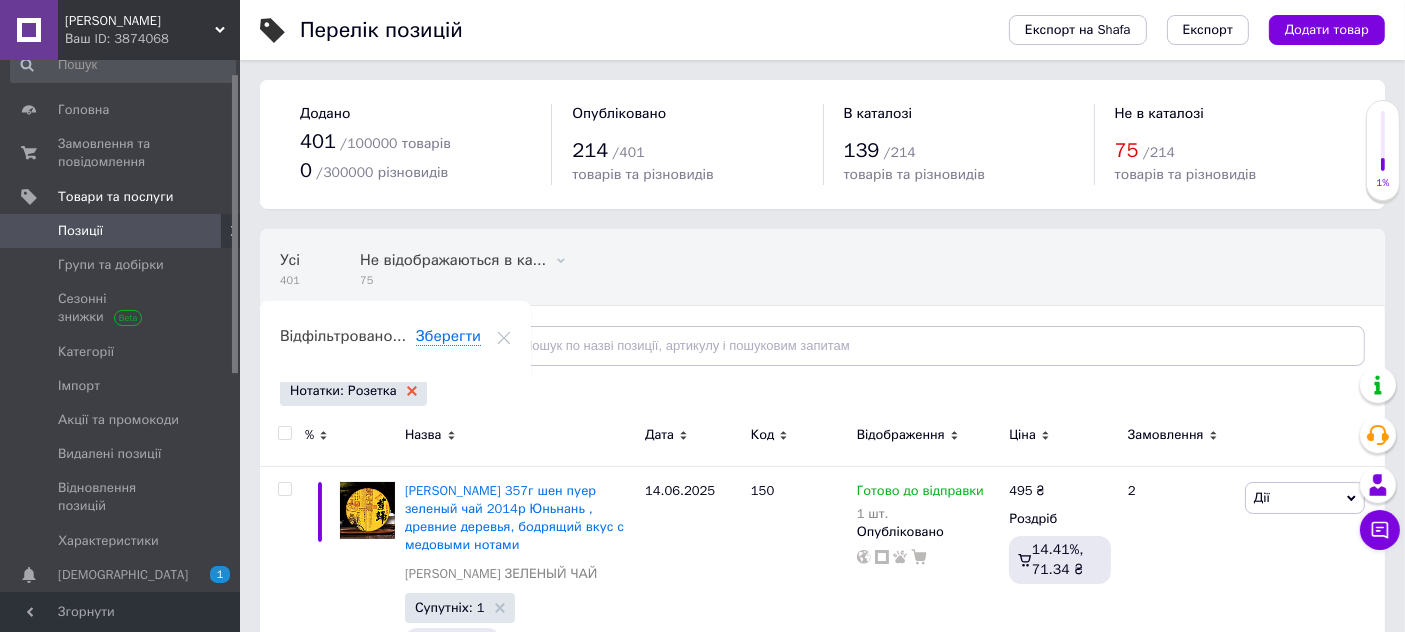 click 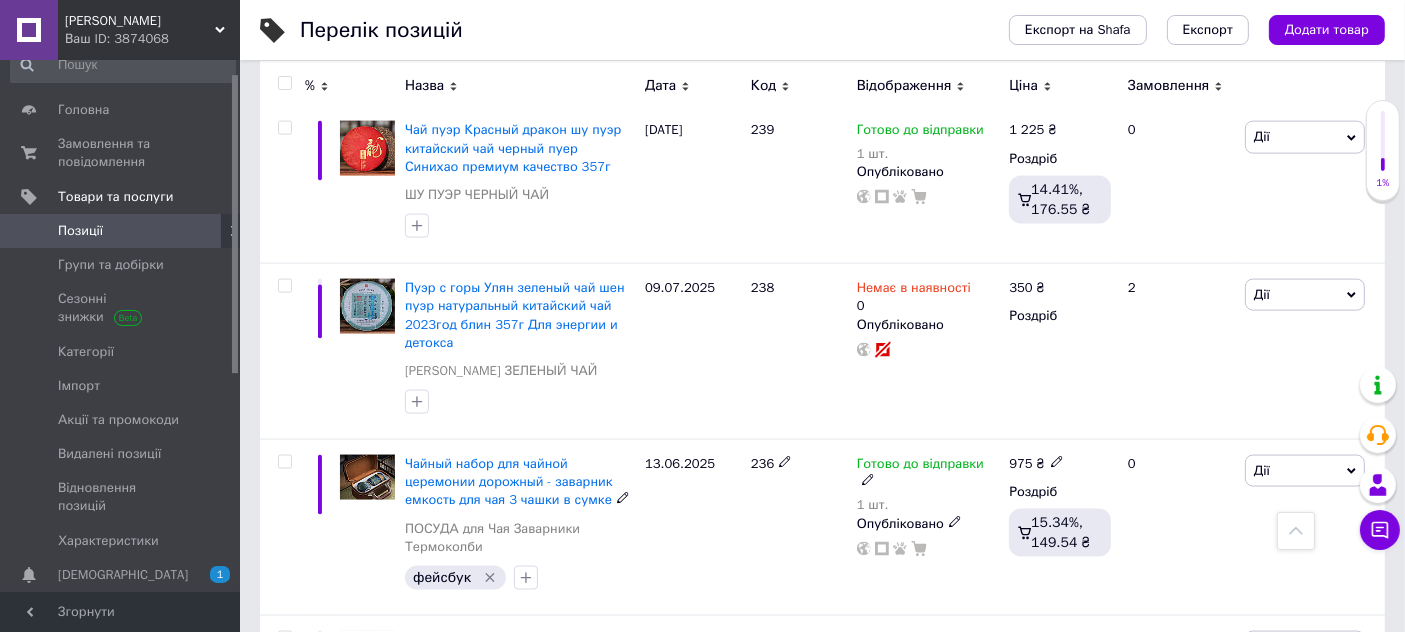 scroll, scrollTop: 3000, scrollLeft: 0, axis: vertical 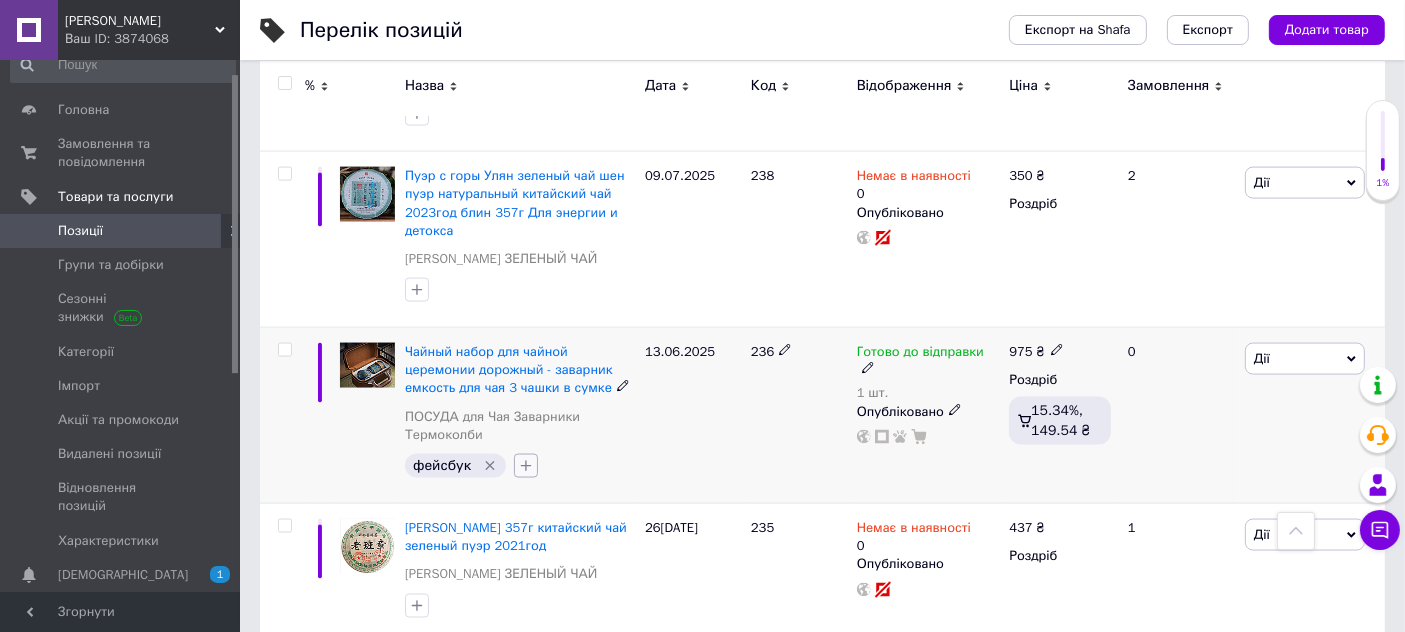click 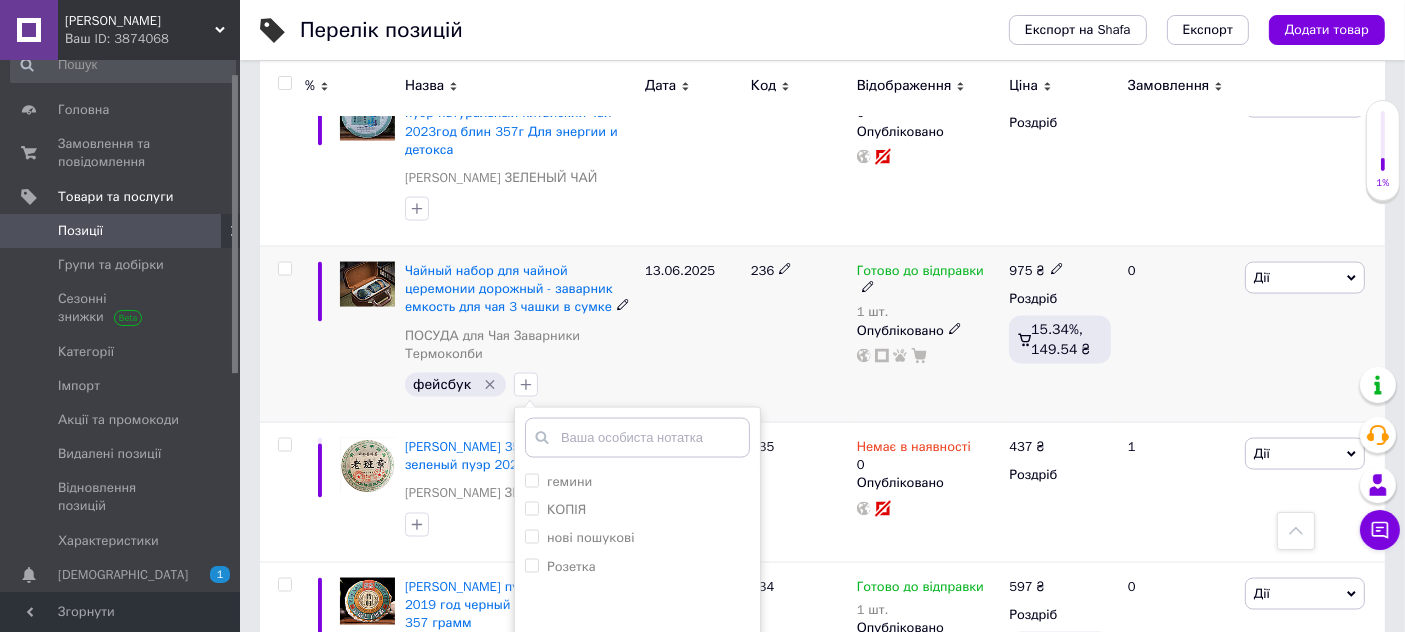 scroll, scrollTop: 3111, scrollLeft: 0, axis: vertical 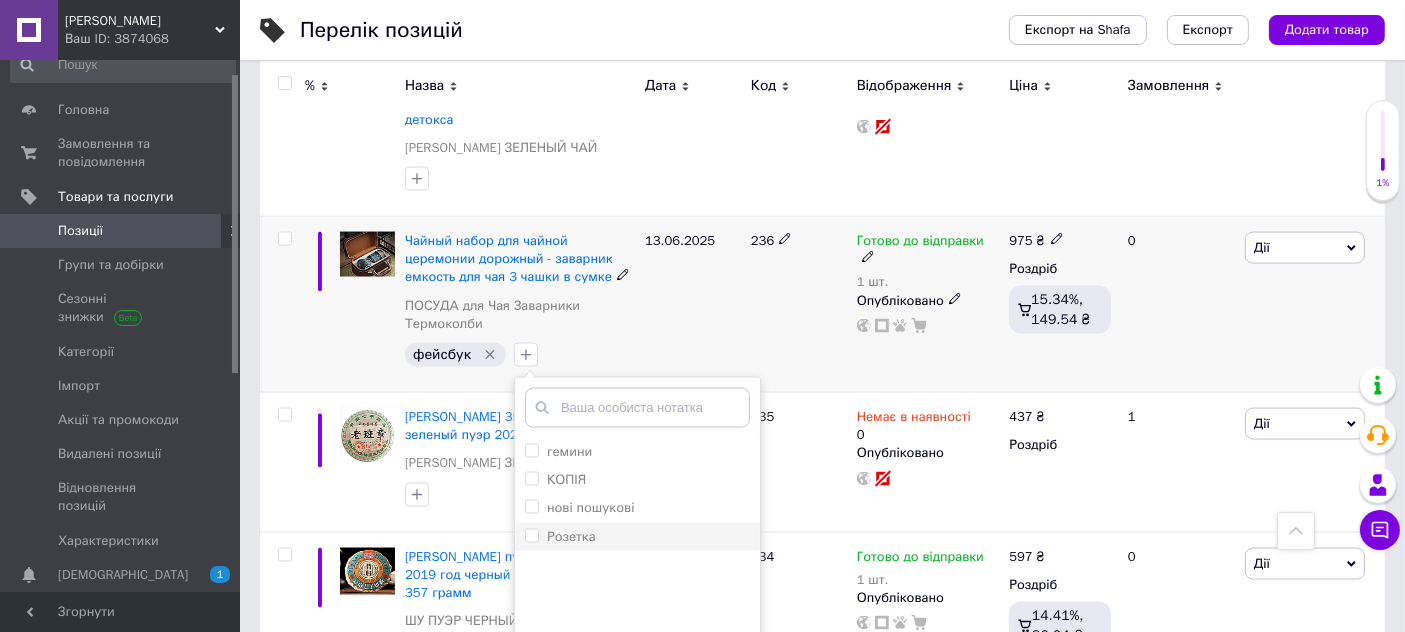 click on "Розетка" at bounding box center (531, 535) 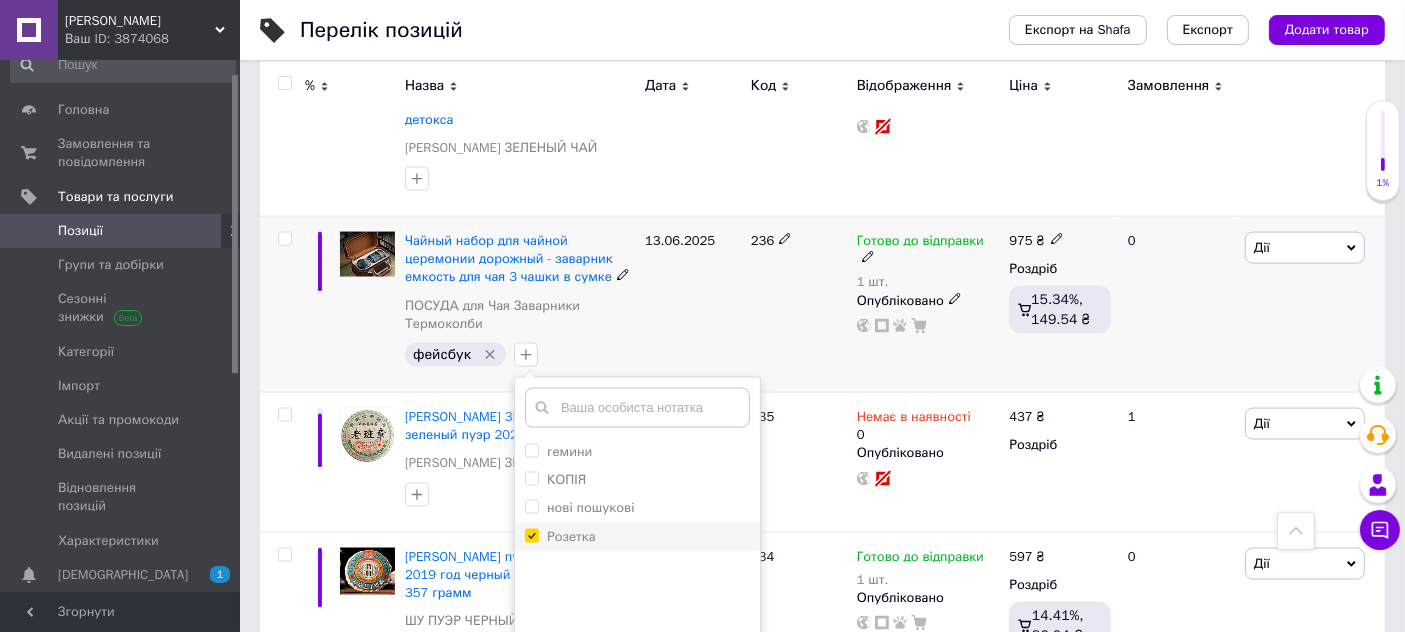 checkbox on "true" 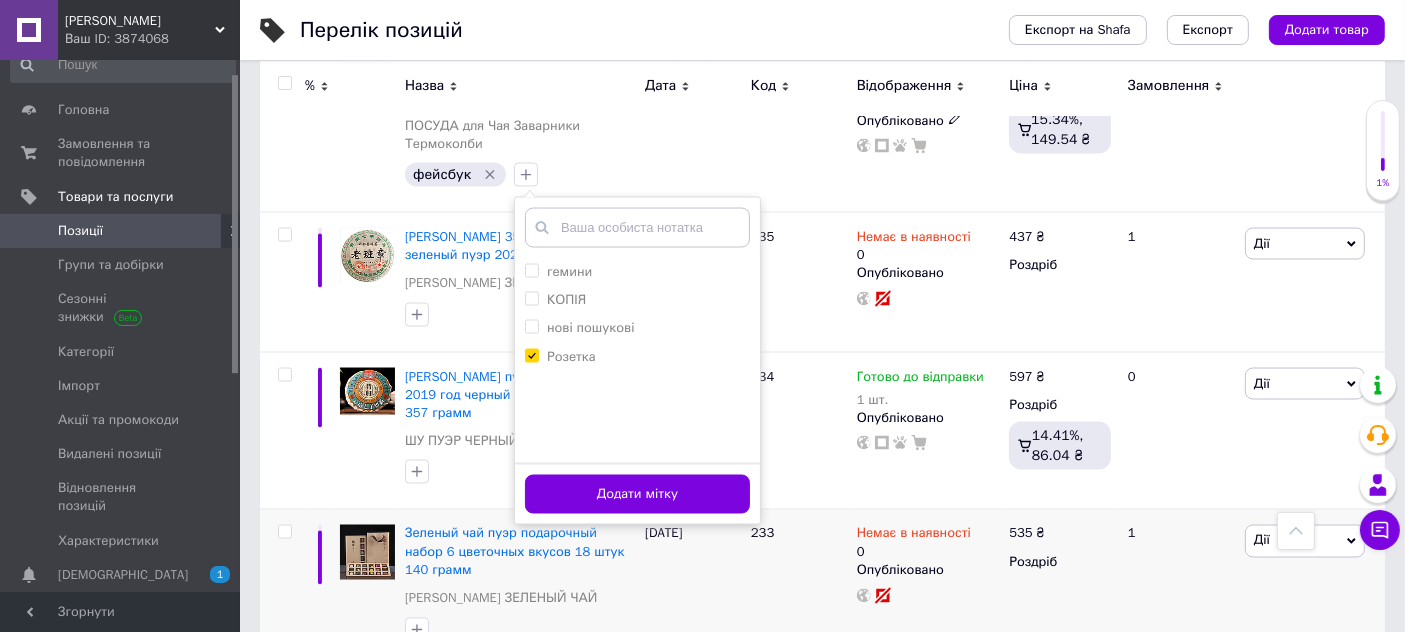 scroll, scrollTop: 3333, scrollLeft: 0, axis: vertical 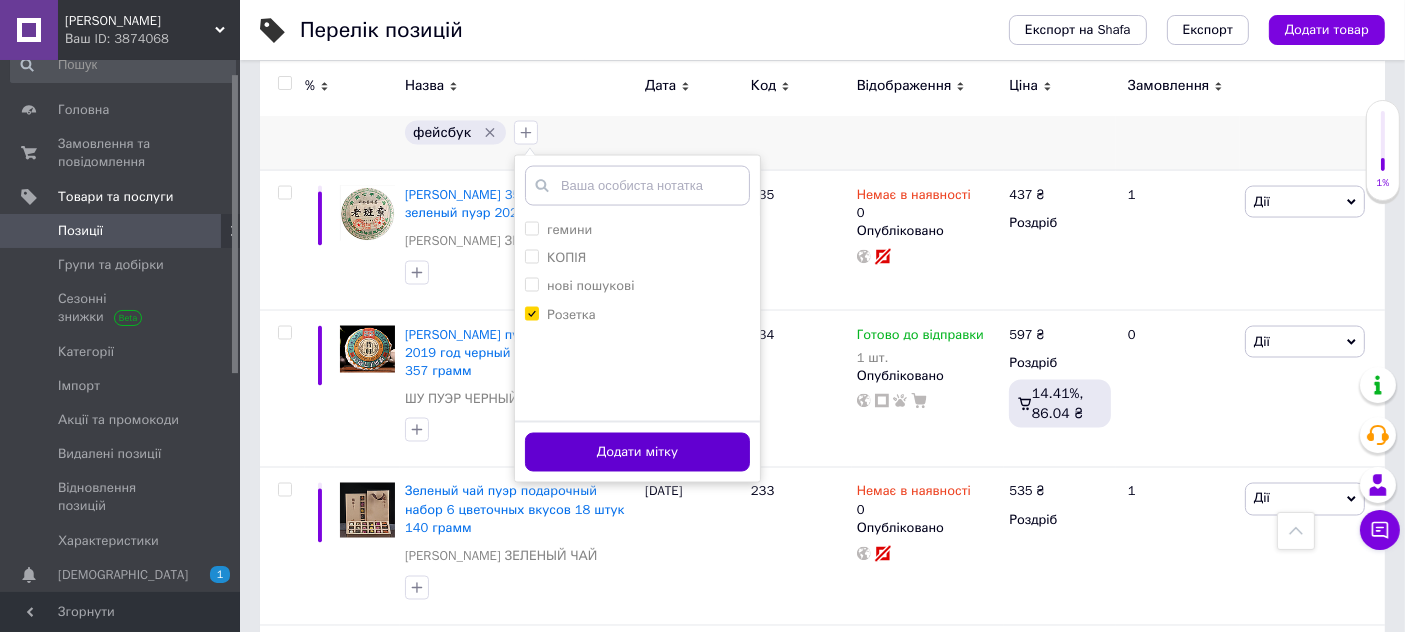 click on "Додати мітку" at bounding box center [637, 452] 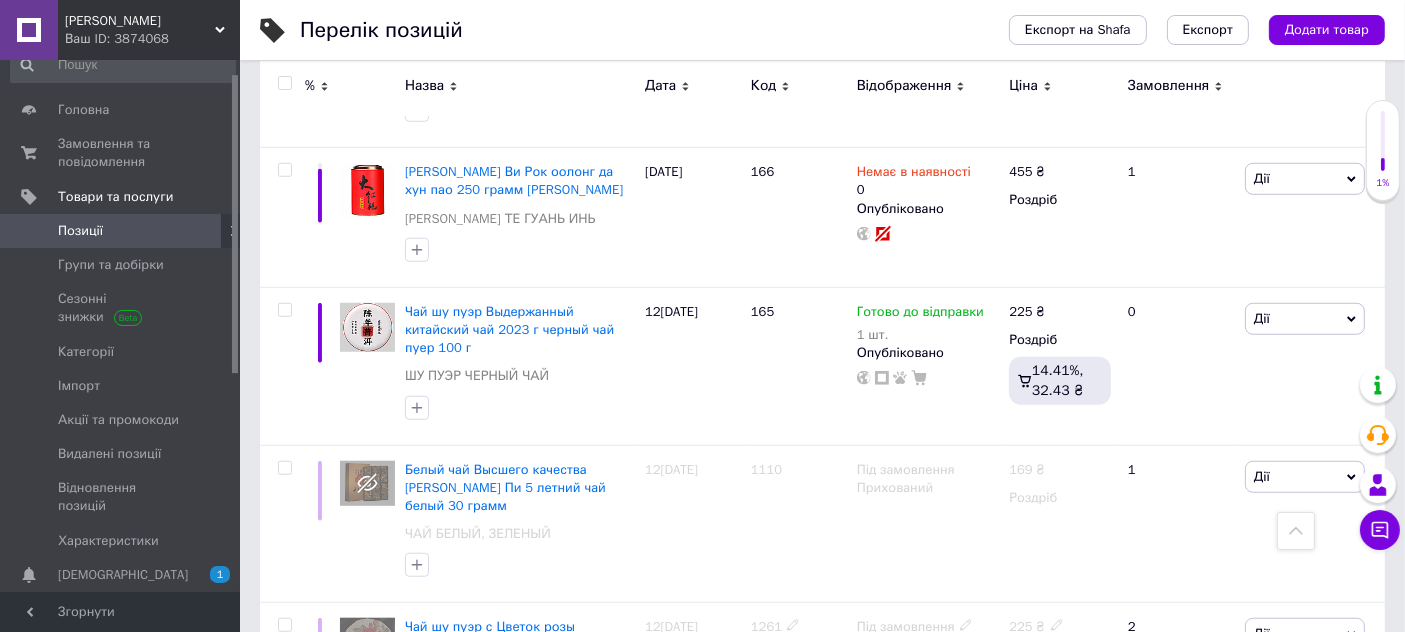 scroll, scrollTop: 16607, scrollLeft: 0, axis: vertical 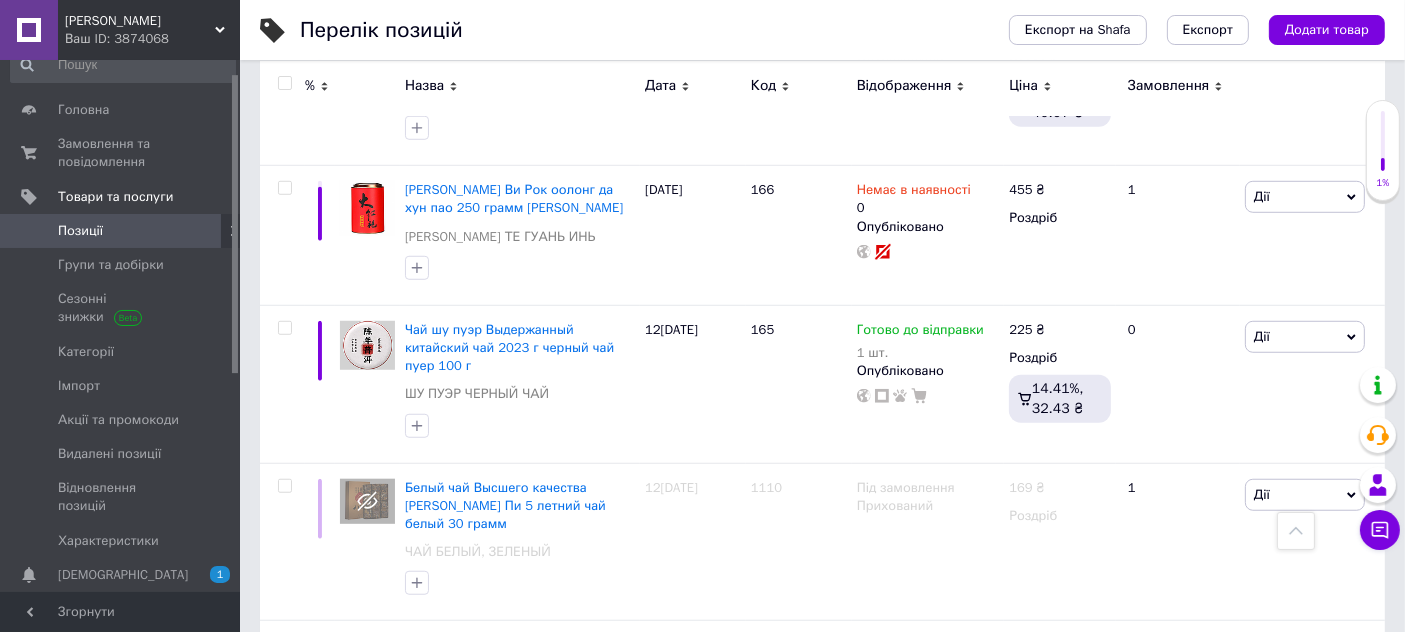 click on "2" at bounding box center [327, 977] 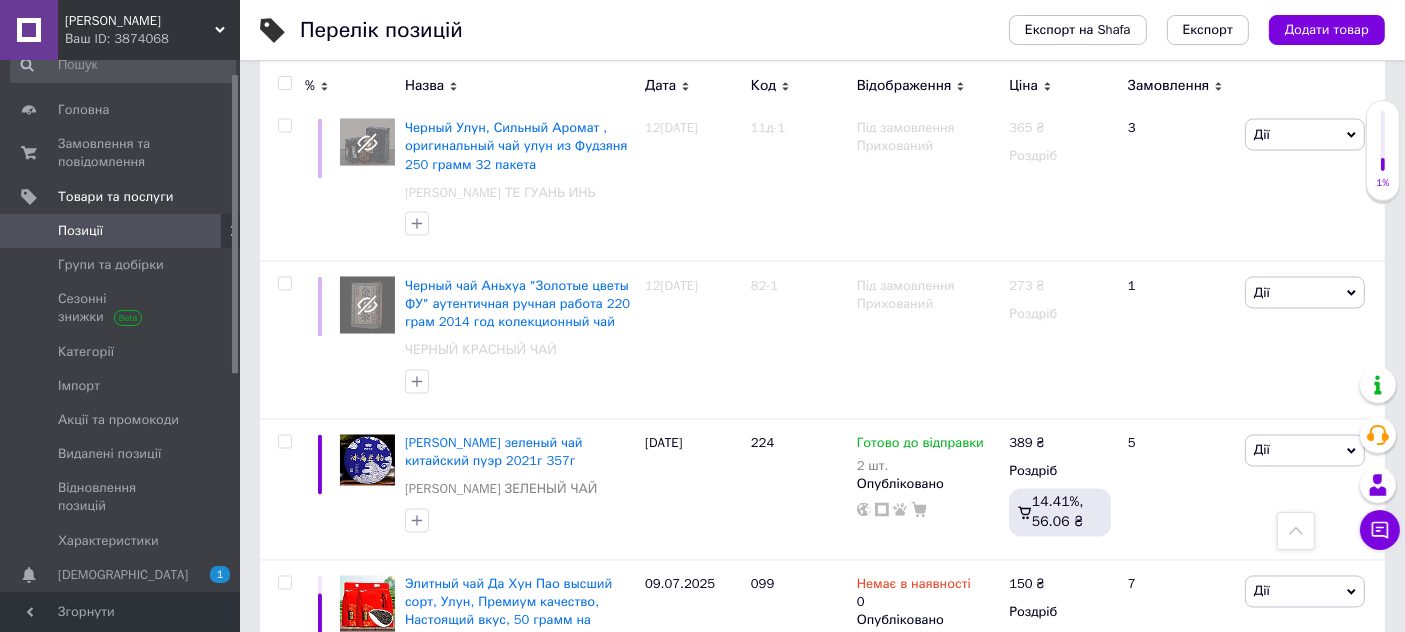 scroll, scrollTop: 18620, scrollLeft: 0, axis: vertical 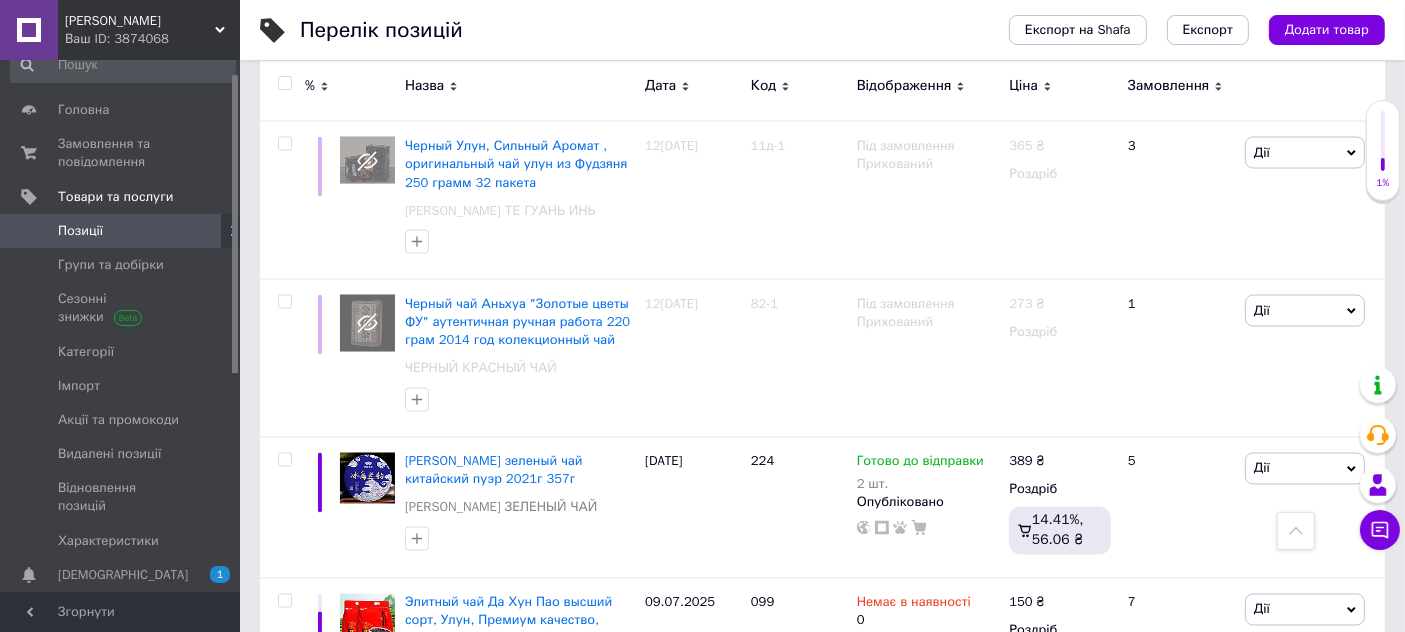 click on "3" at bounding box center (494, 971) 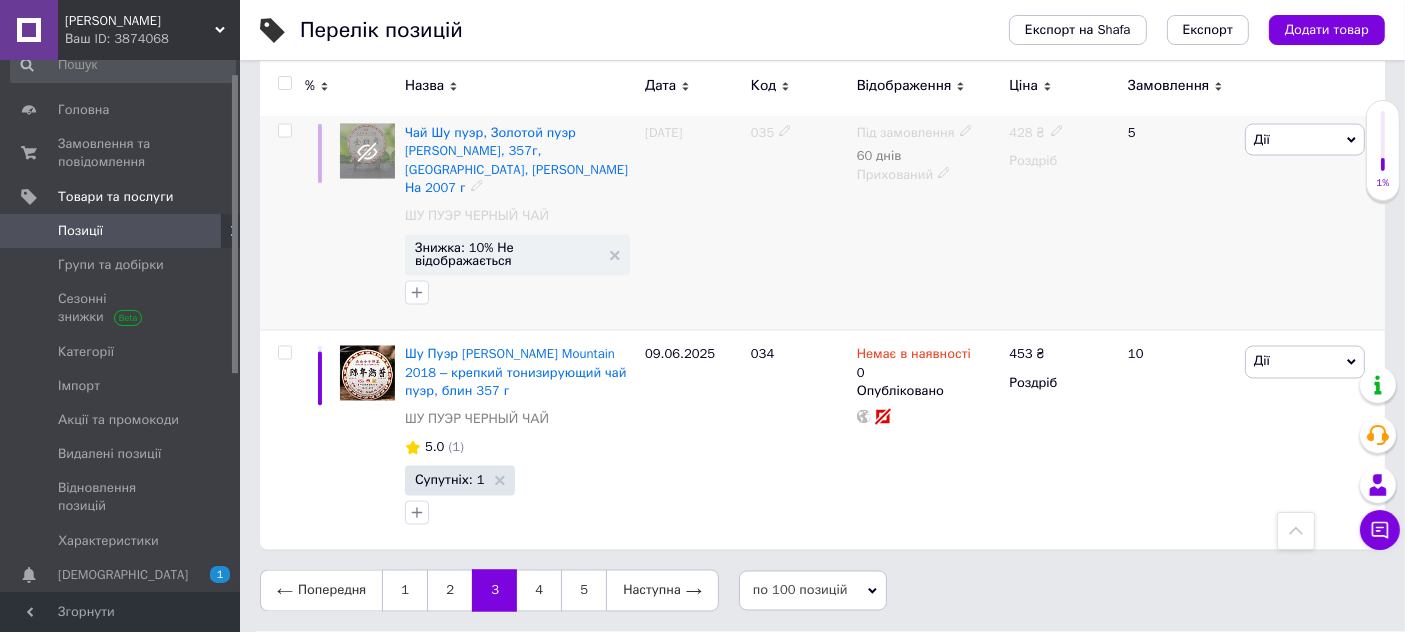 scroll, scrollTop: 18234, scrollLeft: 0, axis: vertical 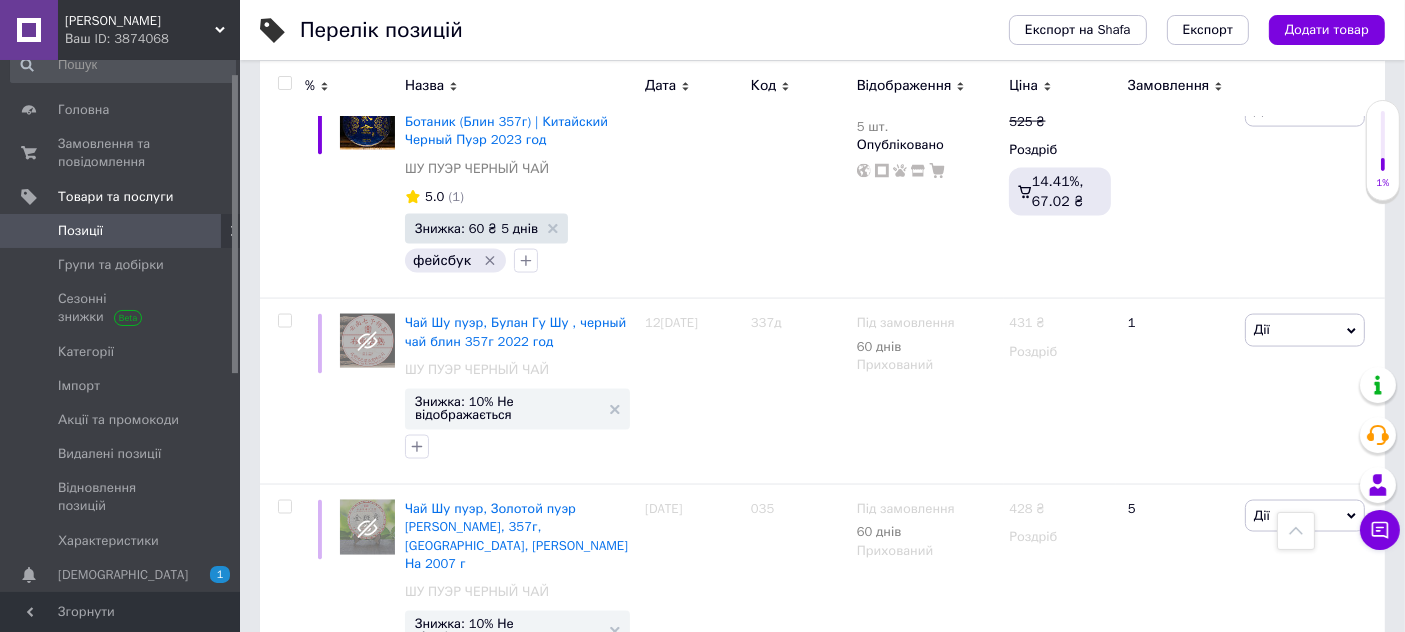 click 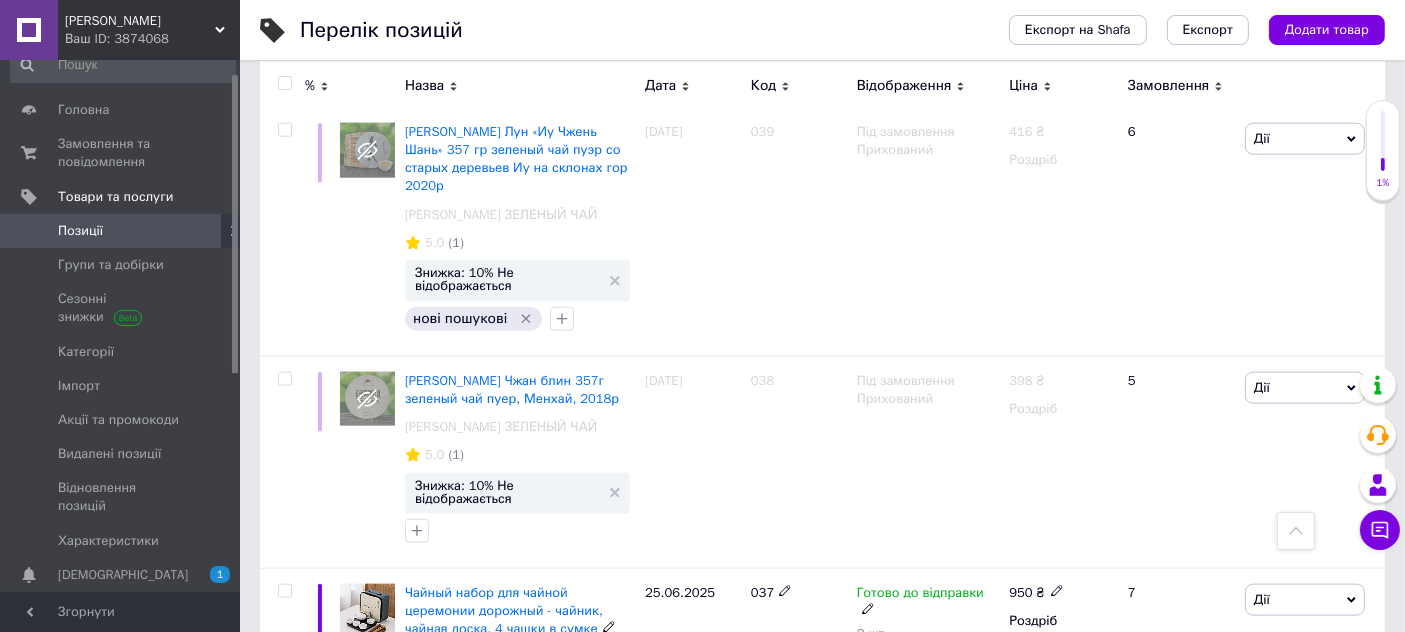 scroll, scrollTop: 17555, scrollLeft: 0, axis: vertical 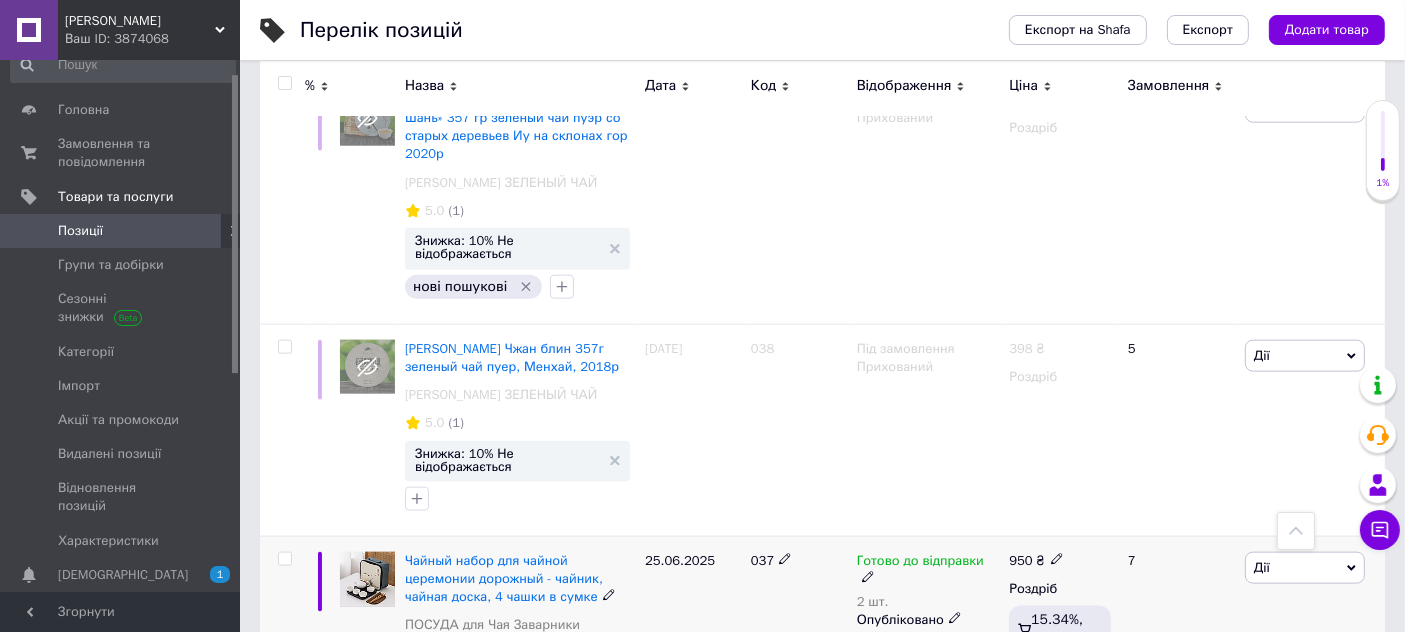 click 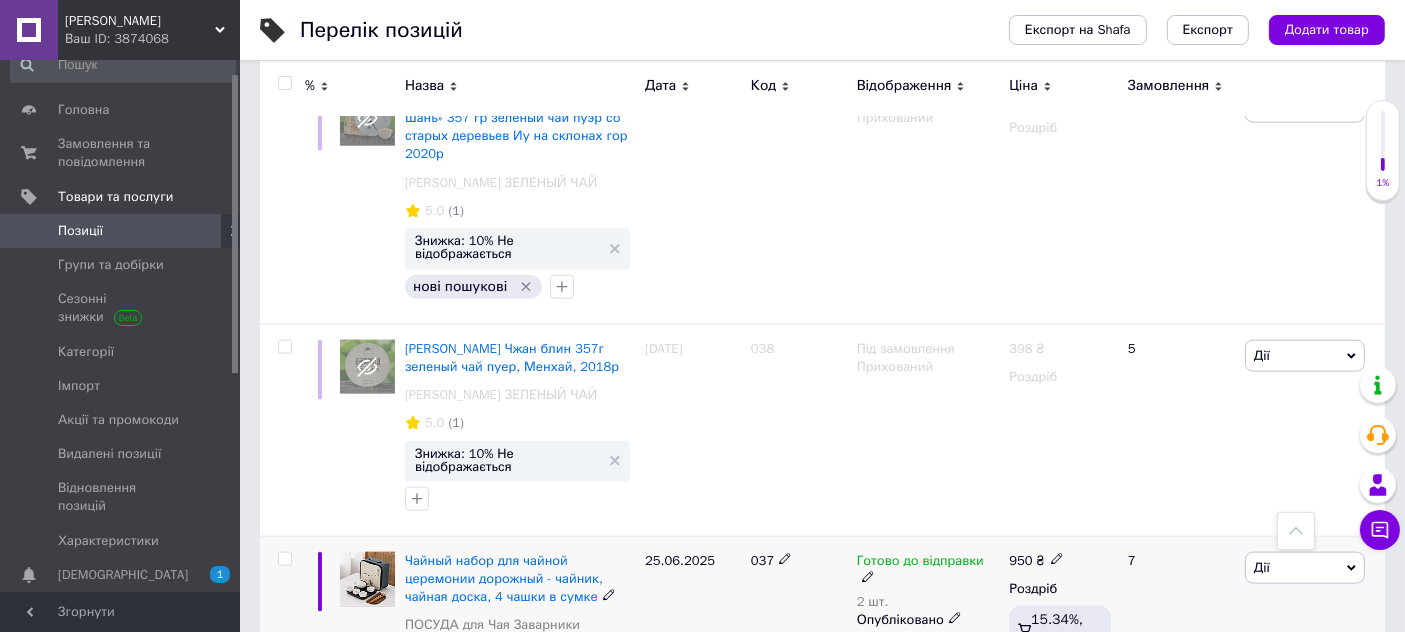 click on "Розетка" at bounding box center (531, 901) 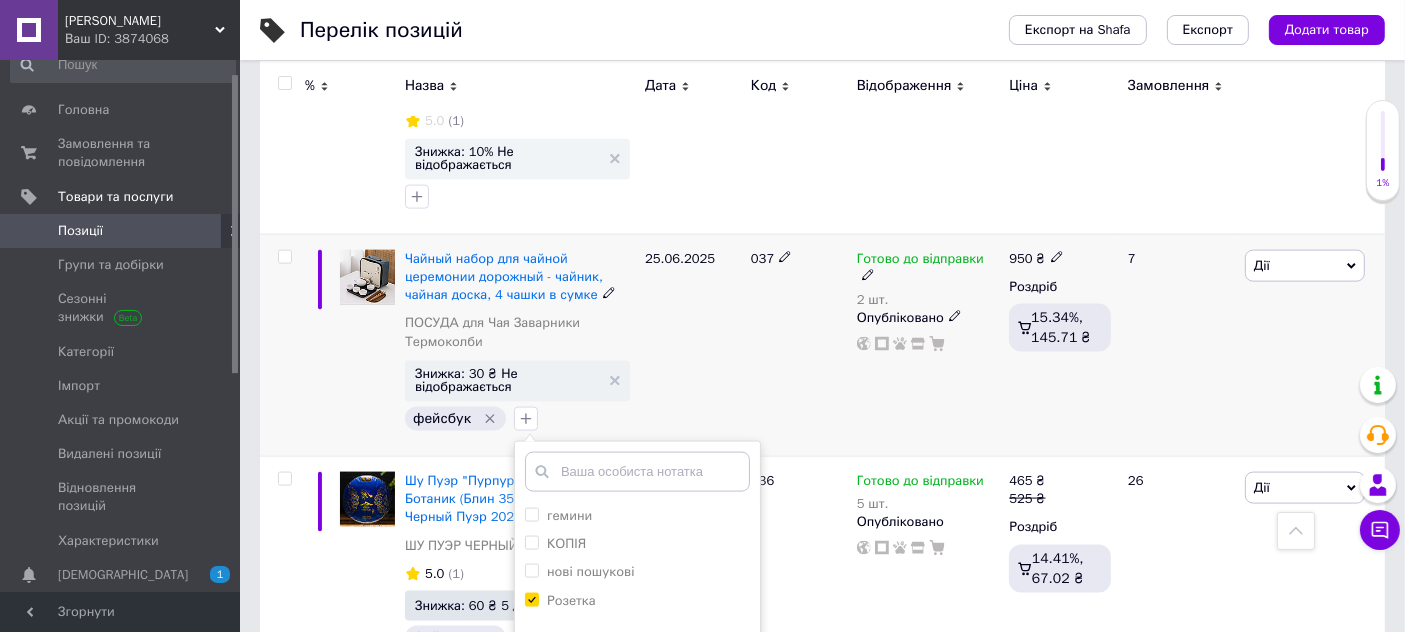 scroll, scrollTop: 17888, scrollLeft: 0, axis: vertical 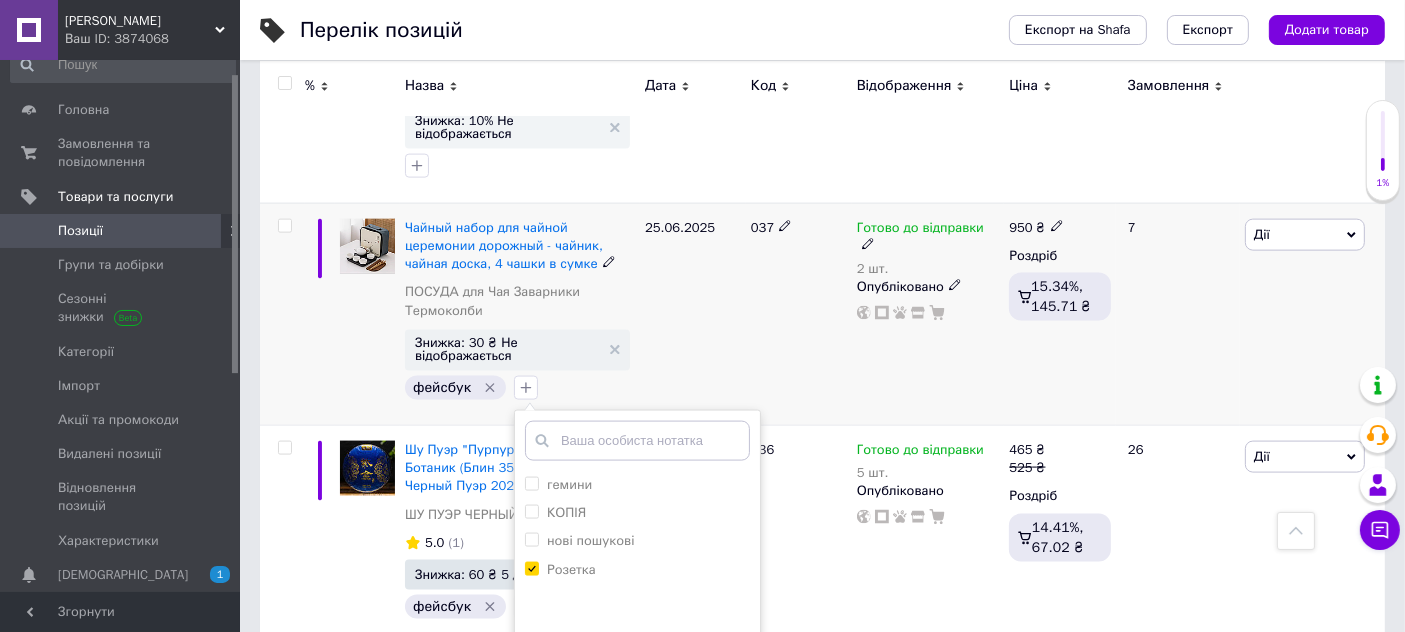 click on "Додати мітку" at bounding box center (637, 707) 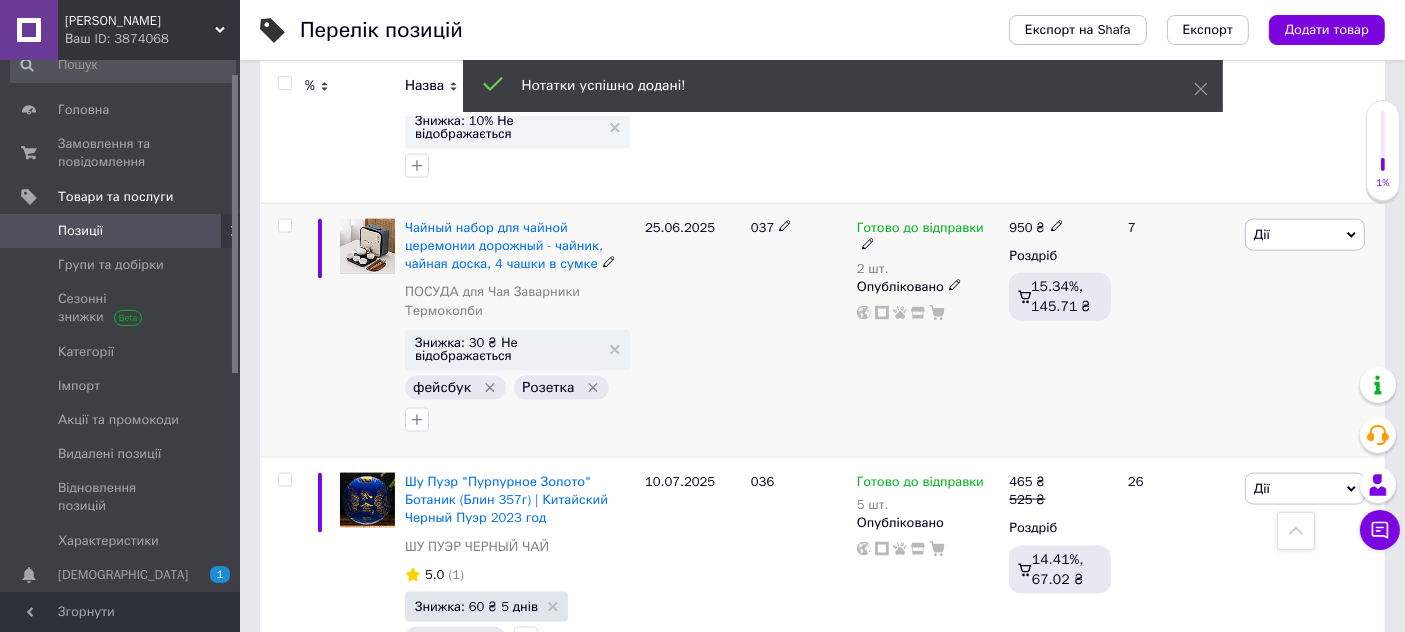 scroll, scrollTop: 18234, scrollLeft: 0, axis: vertical 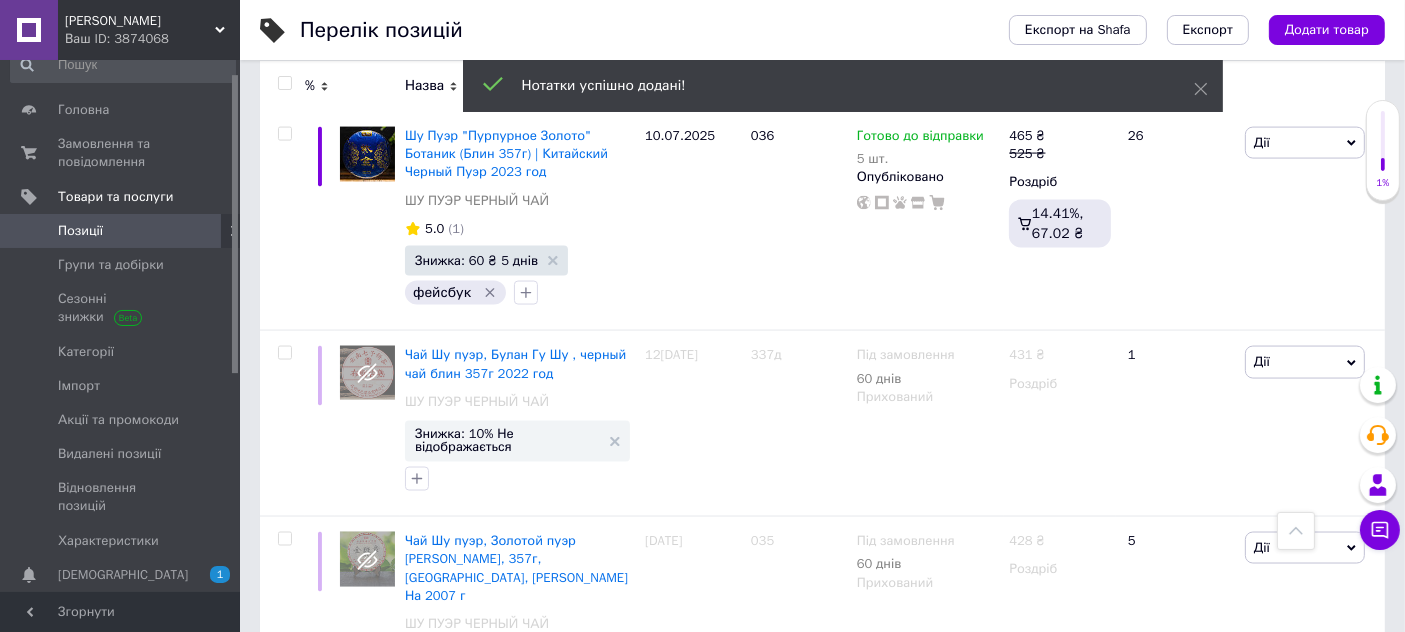 click on "4" at bounding box center (539, 999) 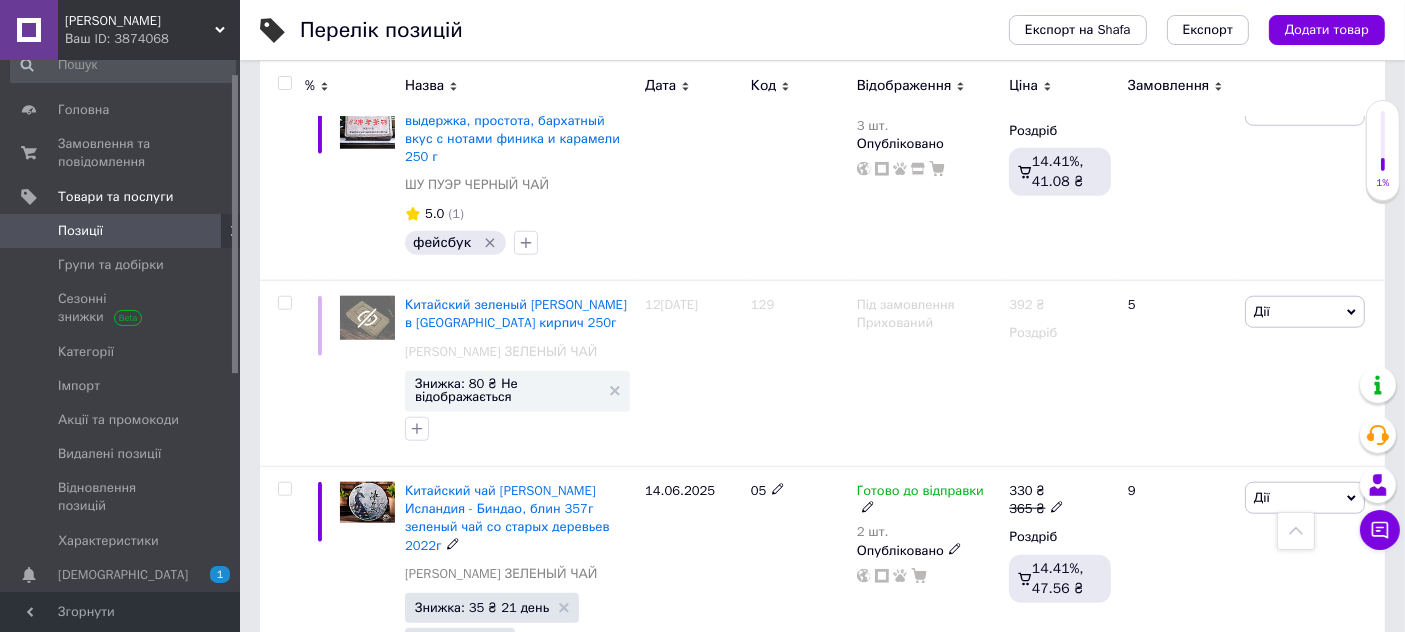 scroll, scrollTop: 17234, scrollLeft: 0, axis: vertical 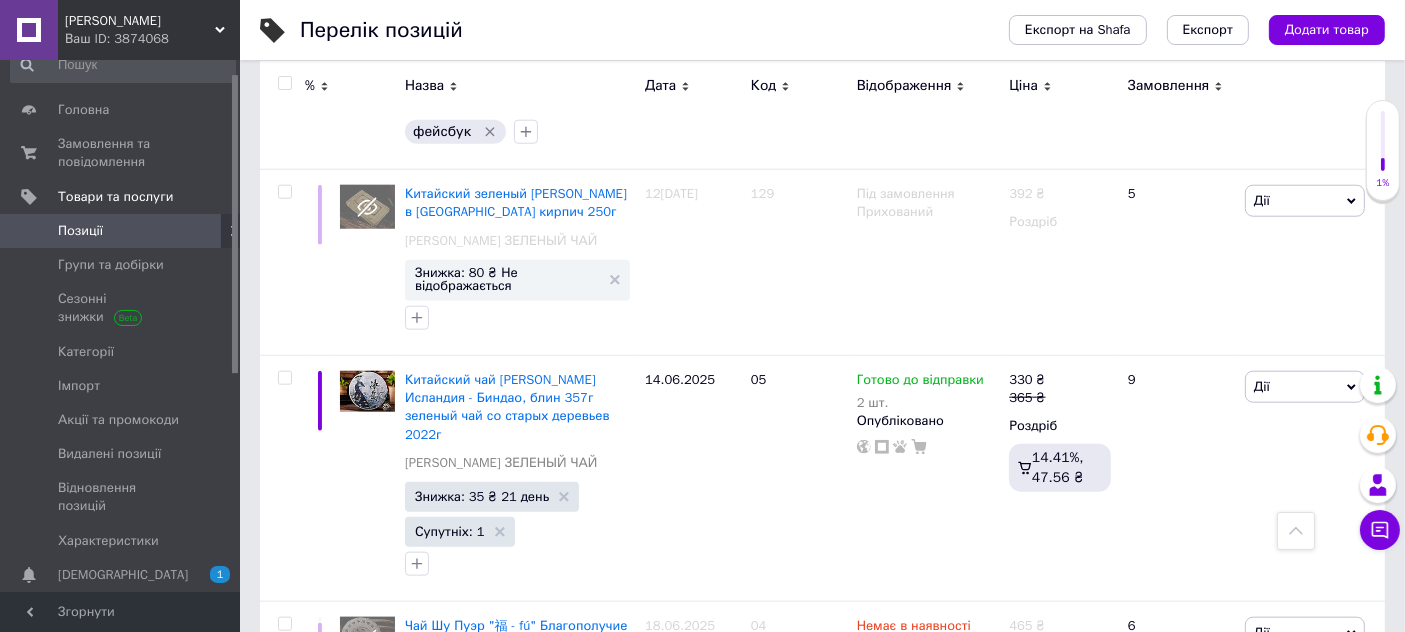 click 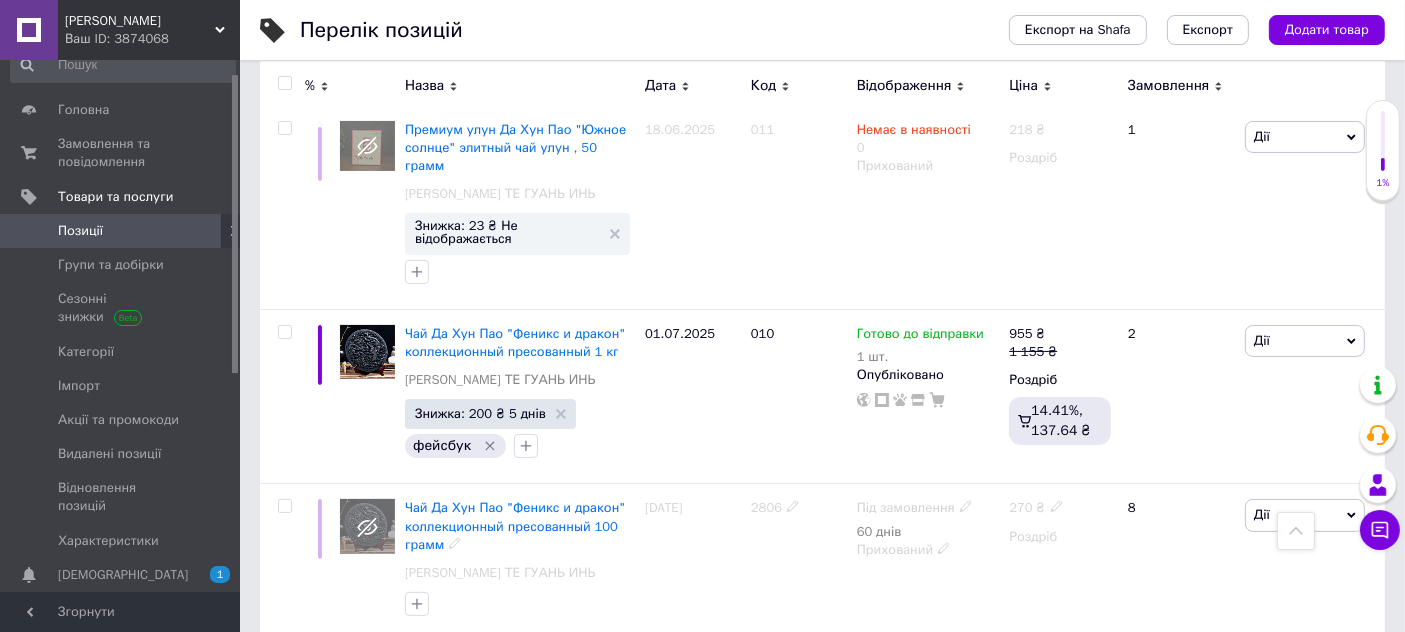 scroll, scrollTop: 7760, scrollLeft: 0, axis: vertical 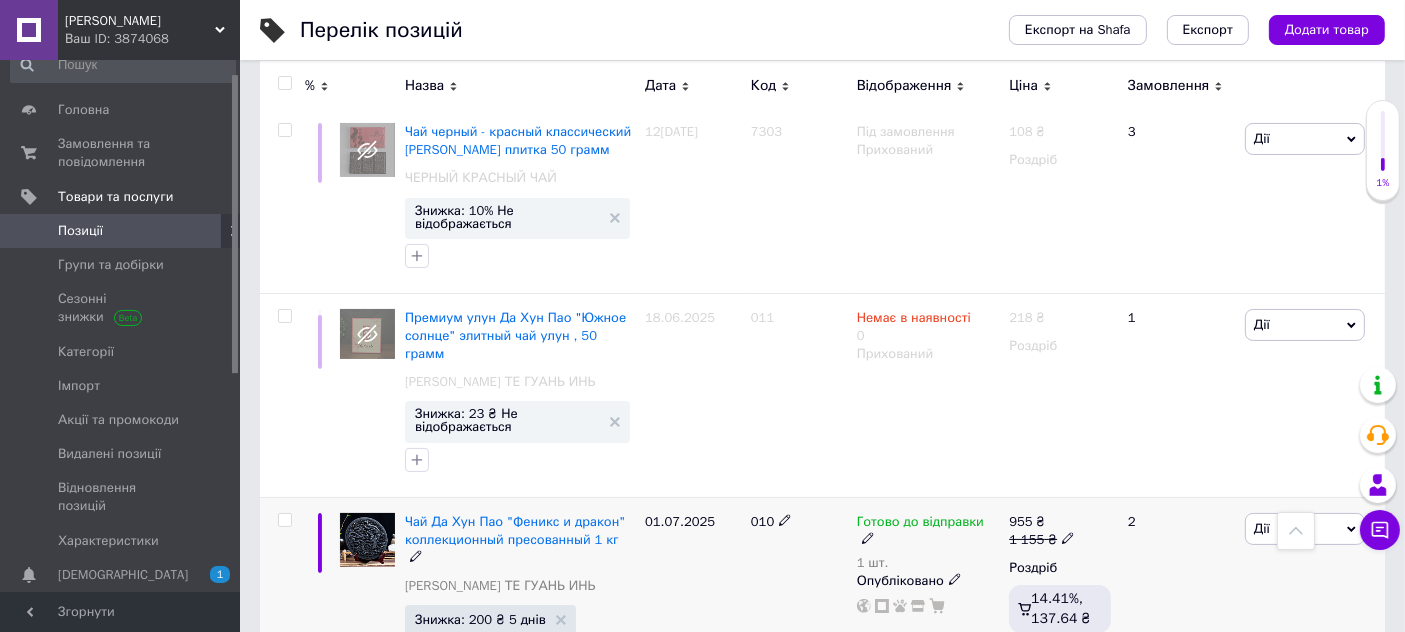 click 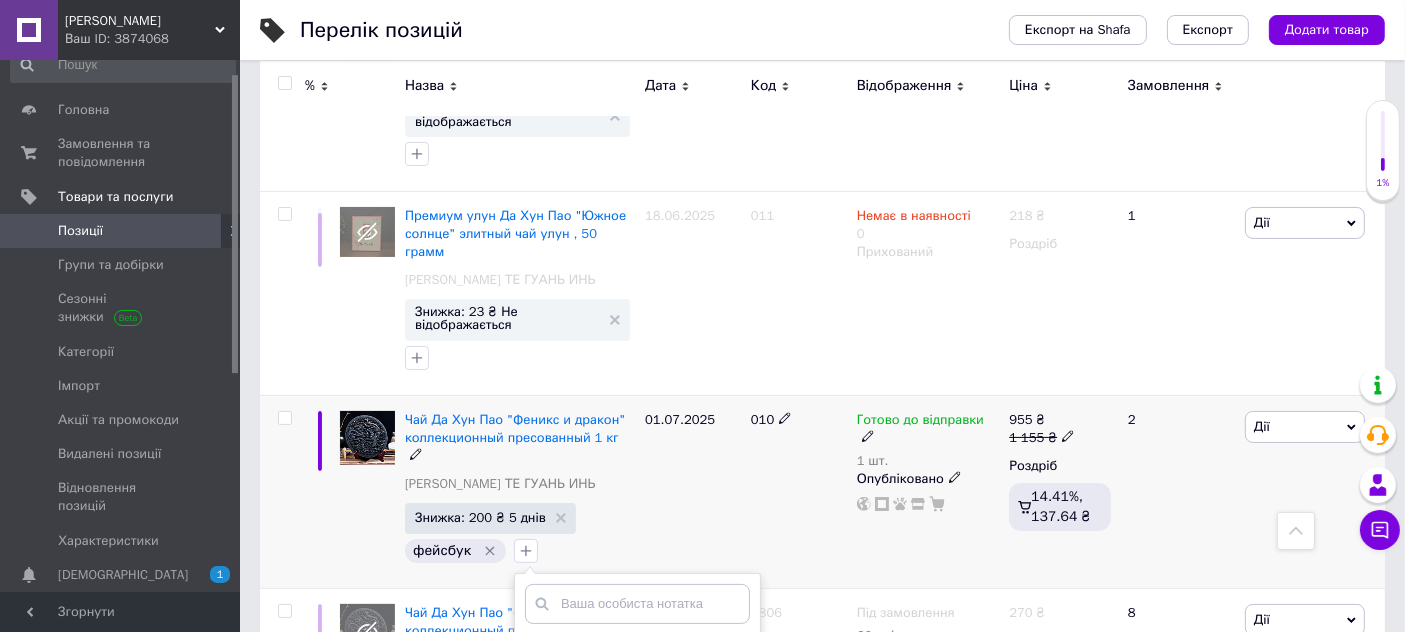 scroll, scrollTop: 7982, scrollLeft: 0, axis: vertical 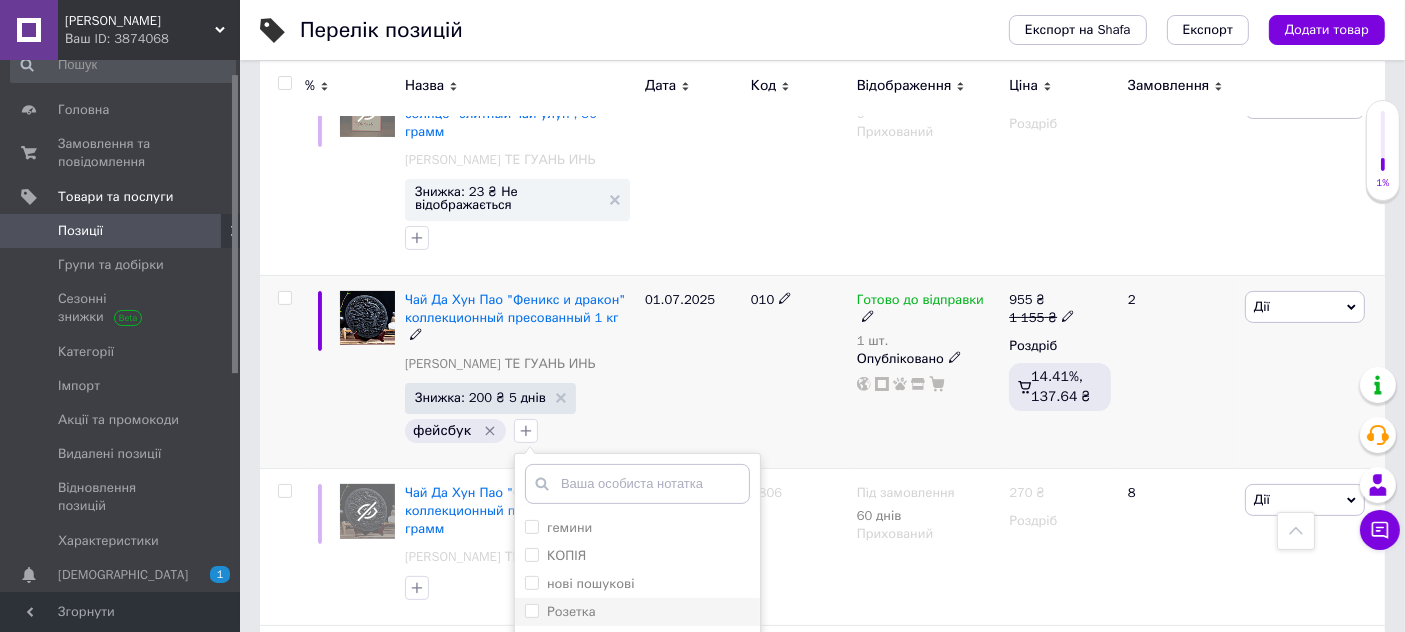 click on "Розетка" at bounding box center [560, 612] 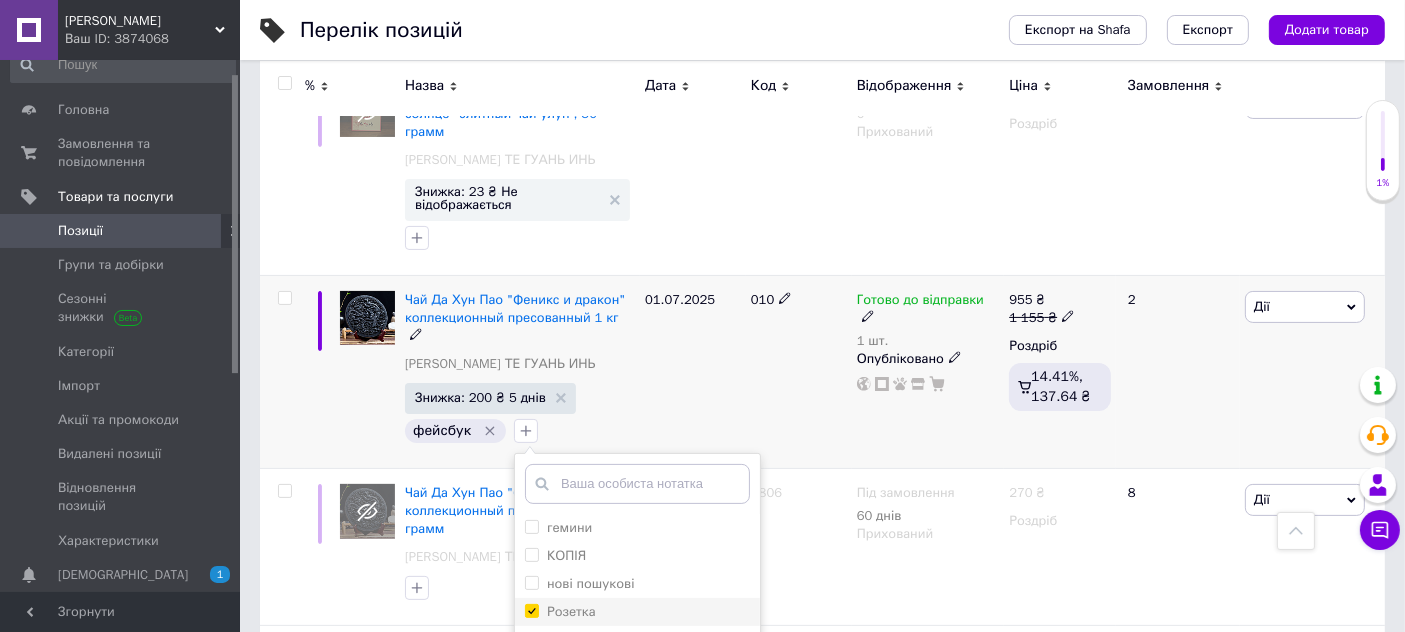 click on "Розетка" at bounding box center [531, 610] 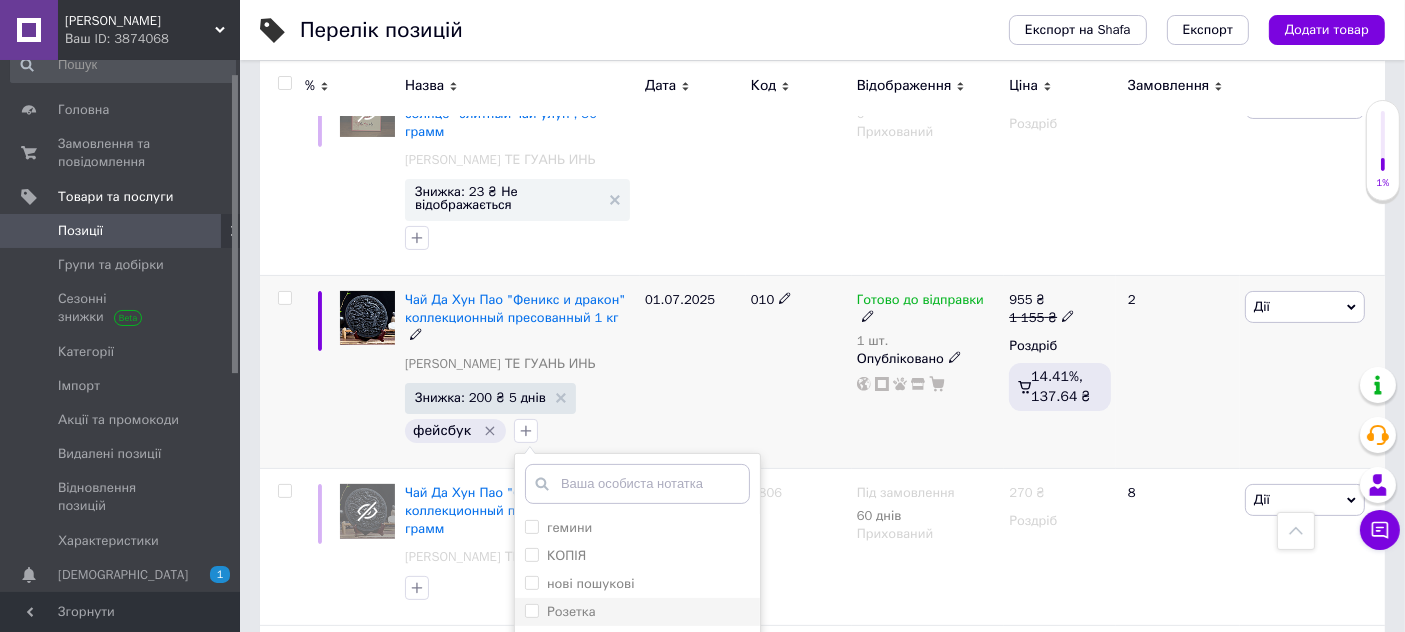 click on "Розетка" at bounding box center (531, 610) 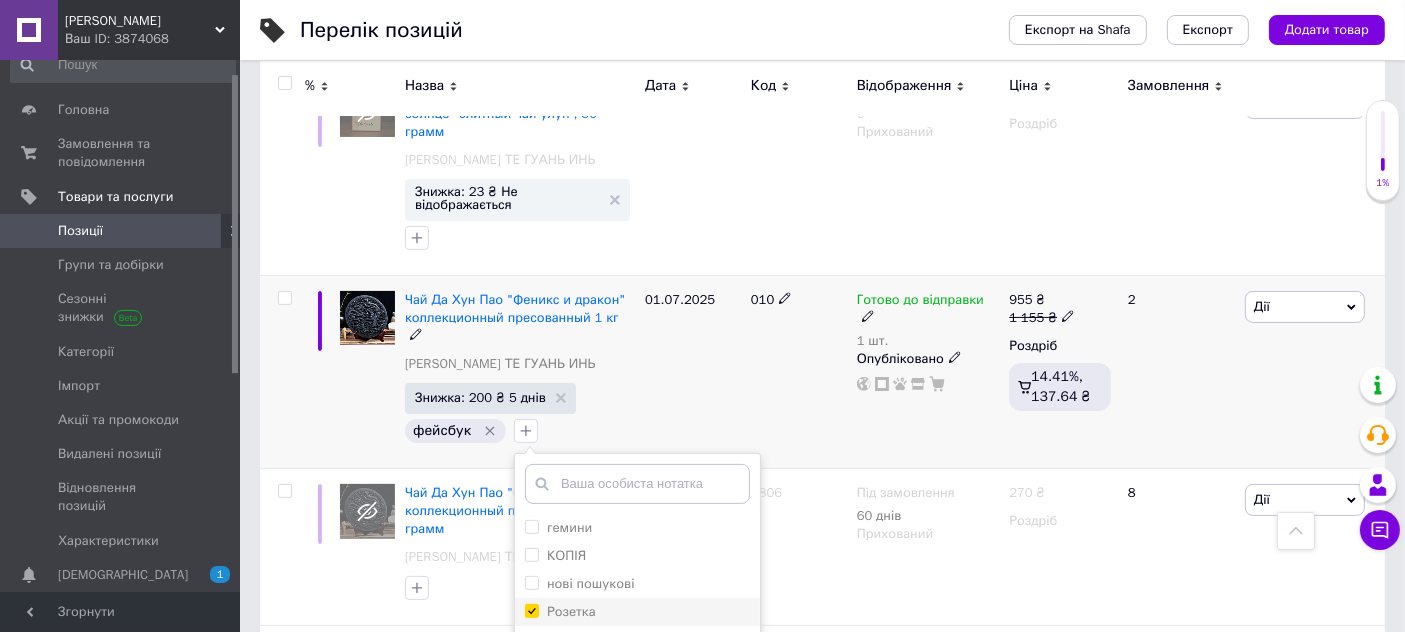 checkbox on "true" 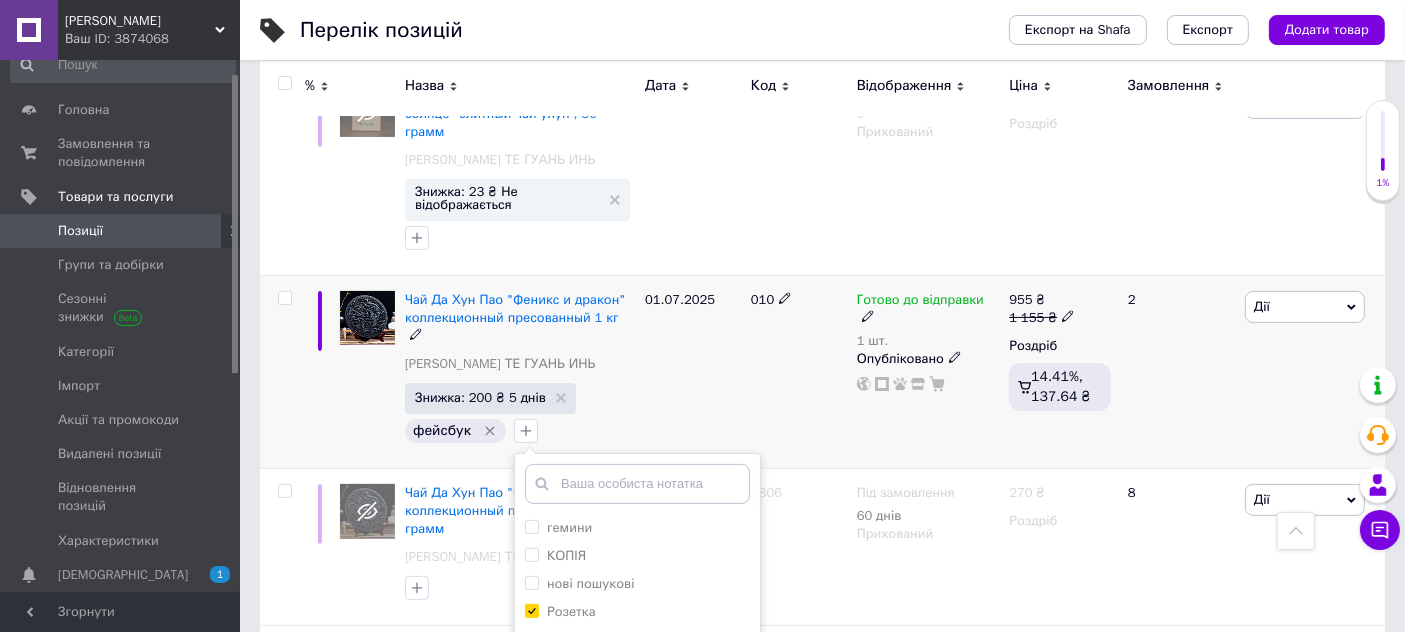 click on "Додати мітку" at bounding box center (637, 750) 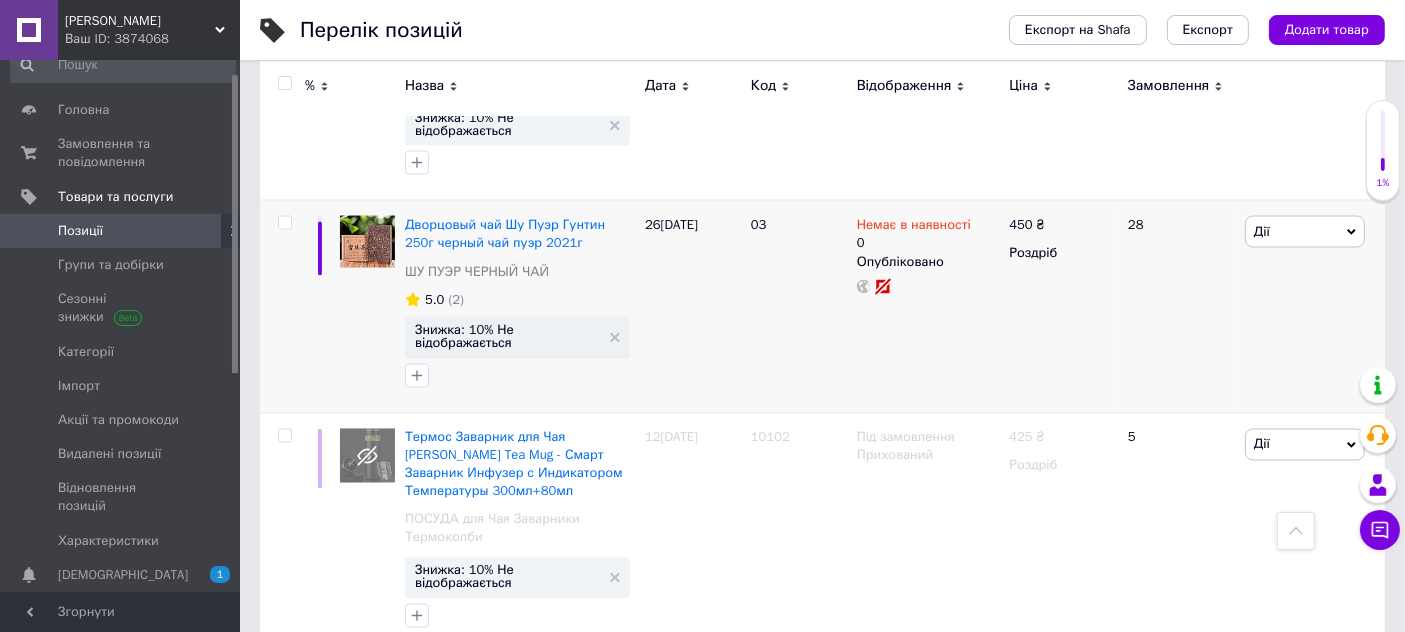 scroll, scrollTop: 18674, scrollLeft: 0, axis: vertical 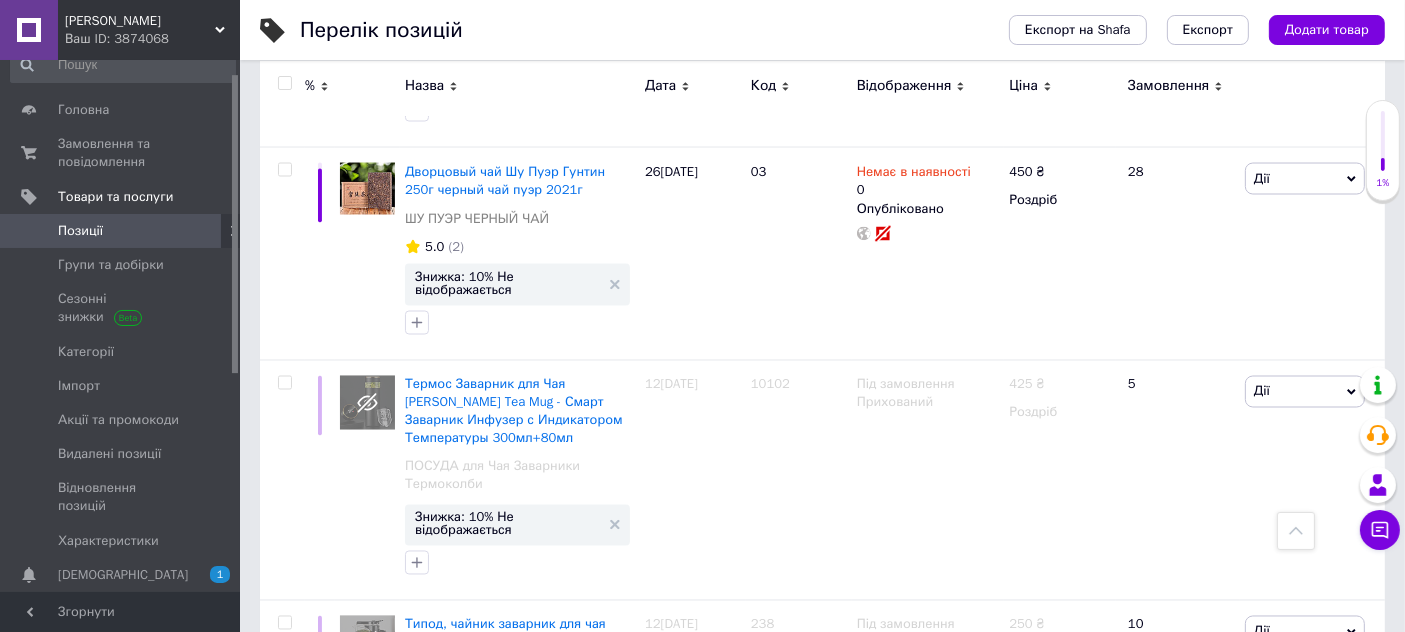 click on "5" at bounding box center [584, 1057] 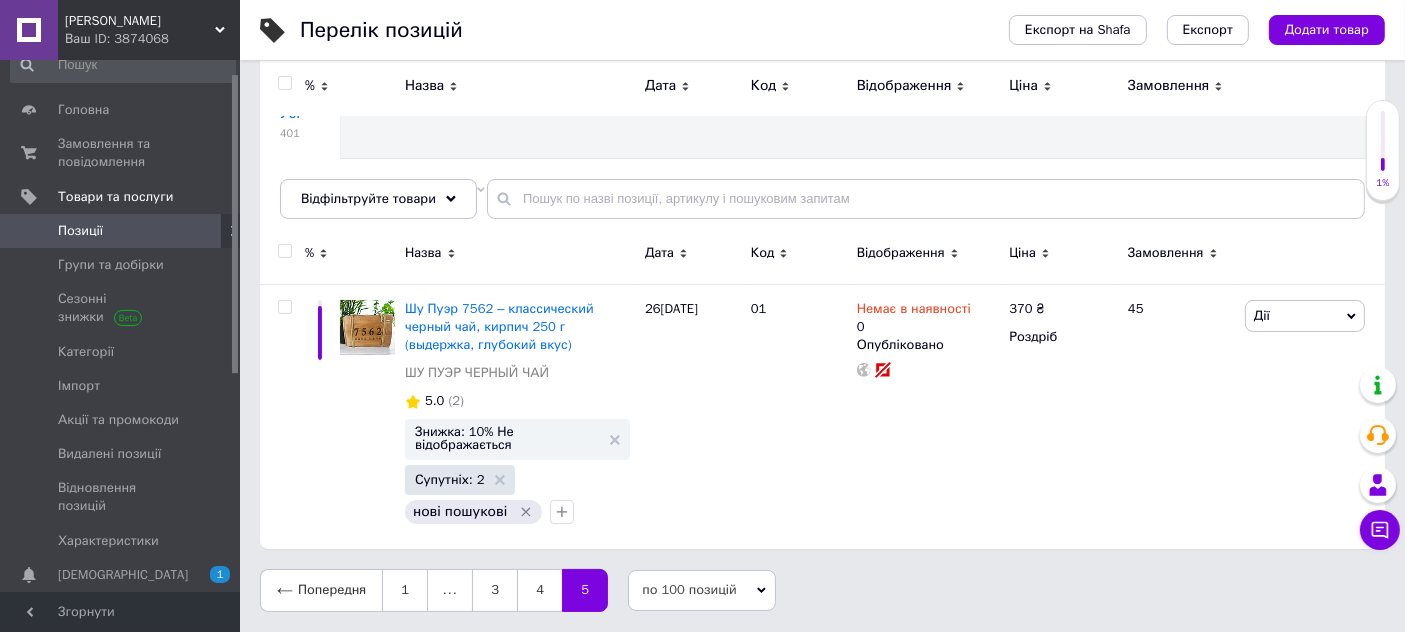 scroll, scrollTop: 145, scrollLeft: 0, axis: vertical 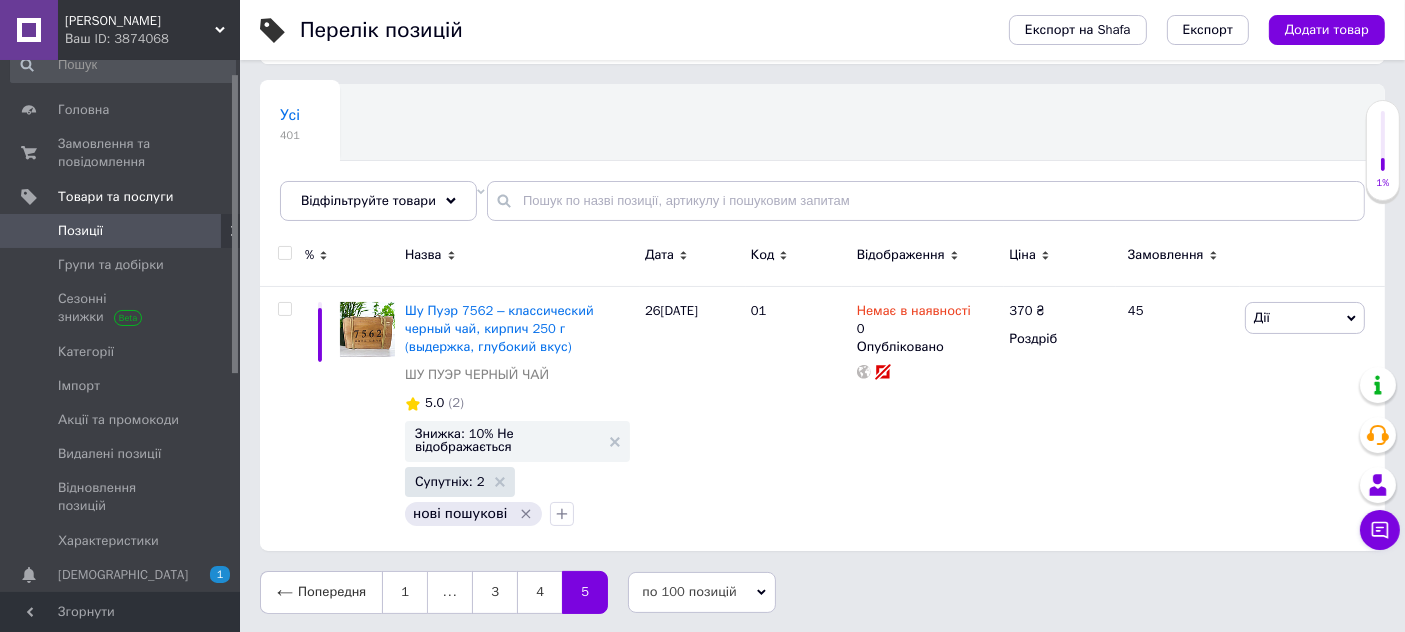 click 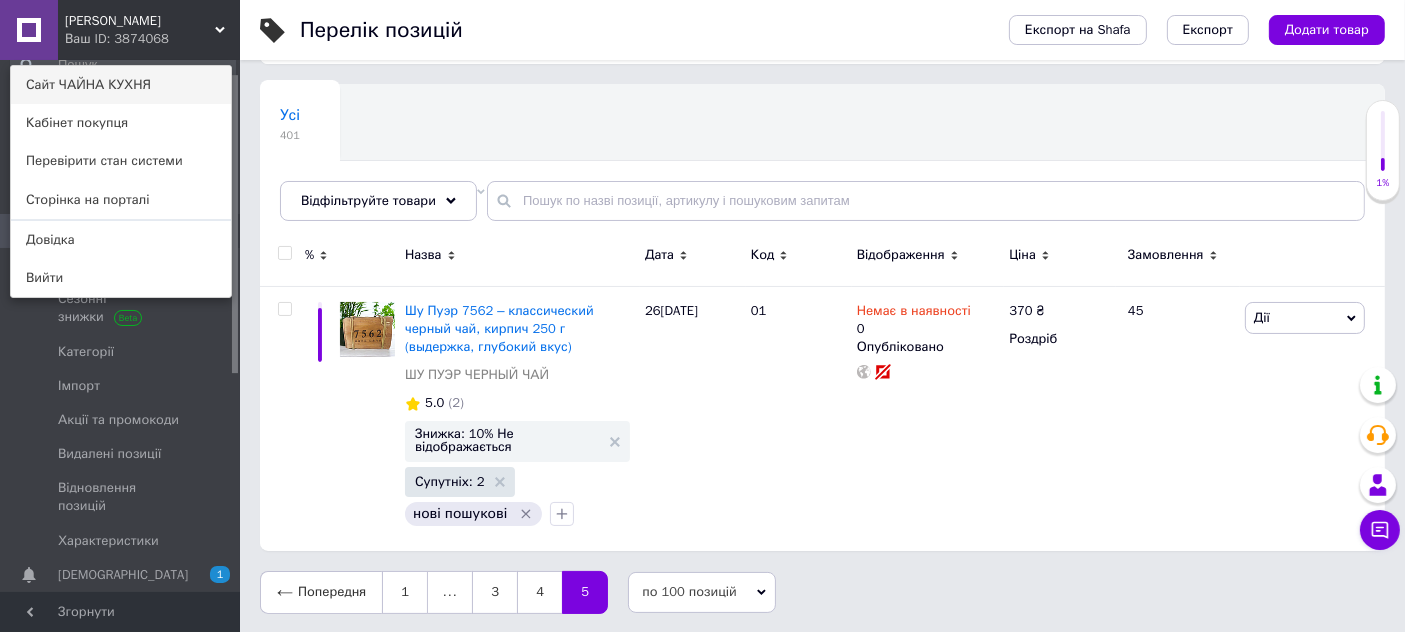 click on "Сайт ЧАЙНА КУХНЯ" at bounding box center (121, 85) 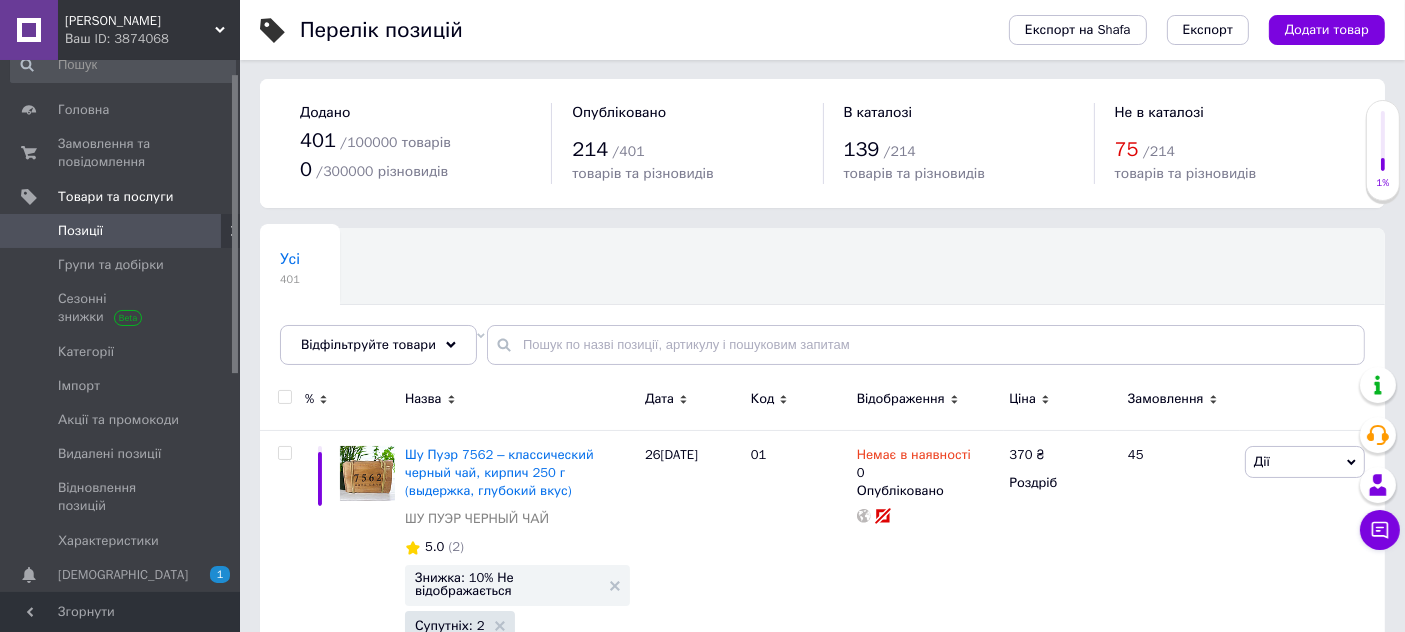 scroll, scrollTop: 0, scrollLeft: 0, axis: both 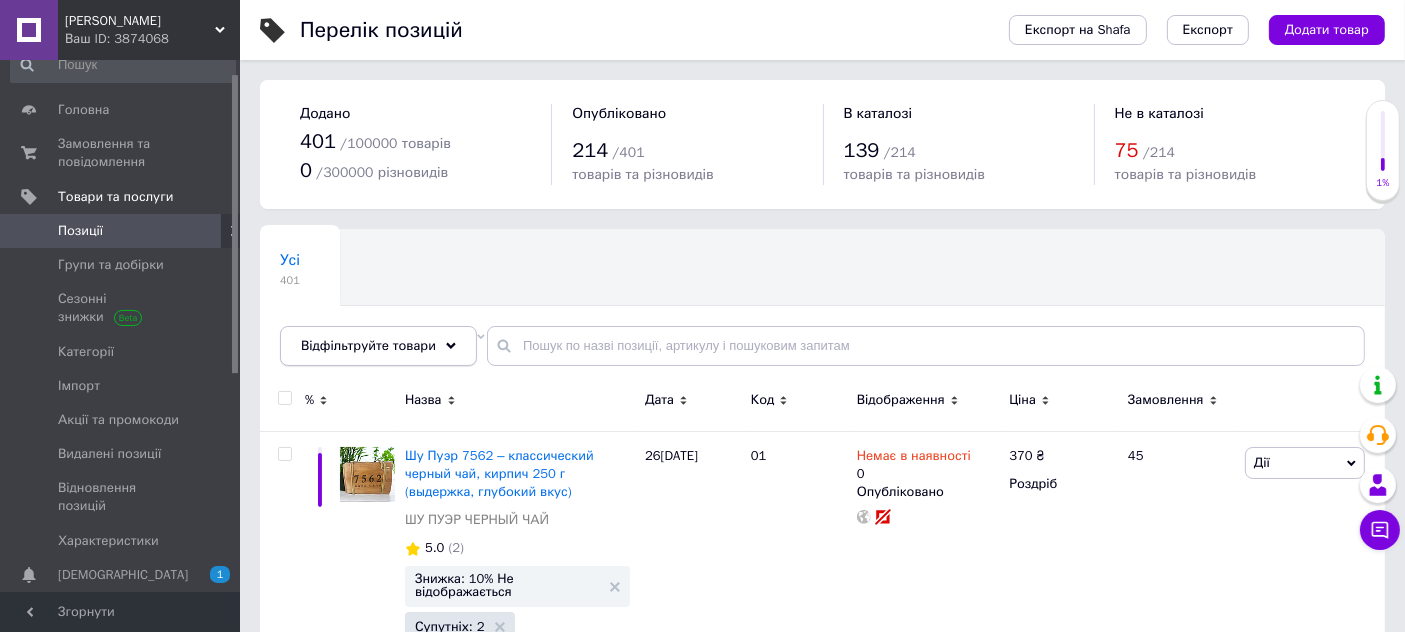 click on "Відфільтруйте товари" at bounding box center (378, 346) 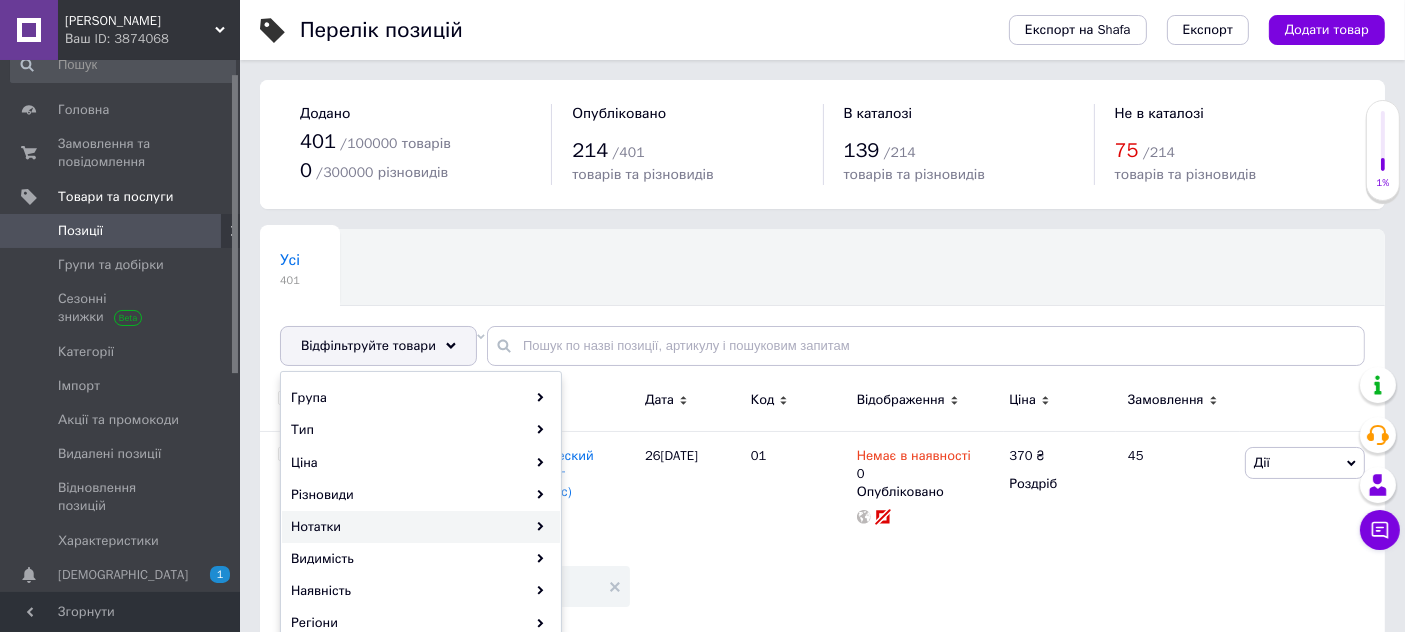 click on "Нотатки" at bounding box center [421, 527] 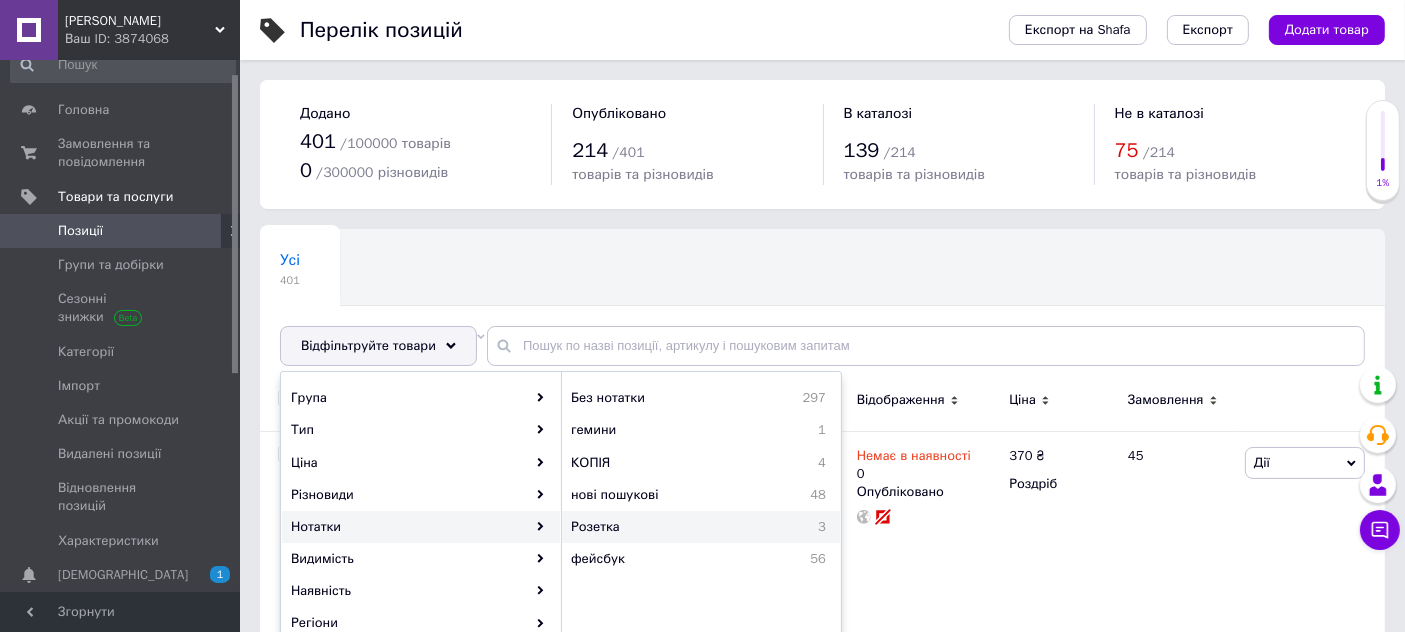 click on "Розетка" at bounding box center (664, 527) 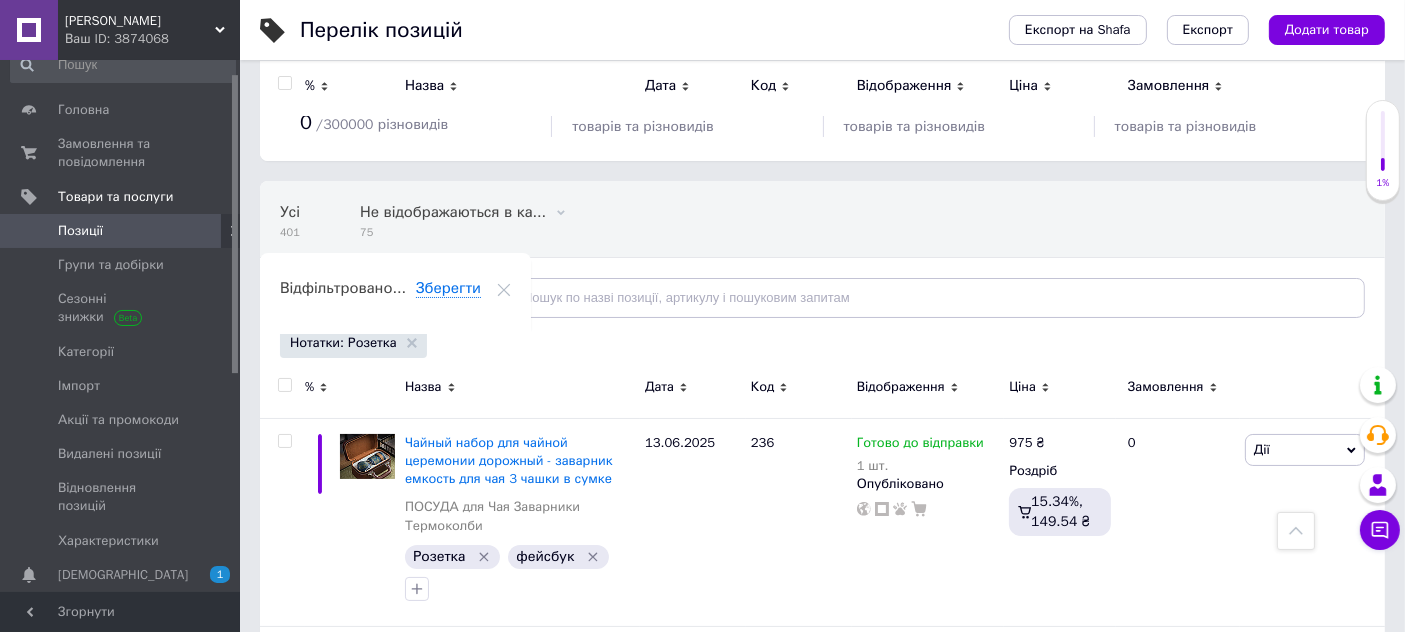 scroll, scrollTop: 0, scrollLeft: 0, axis: both 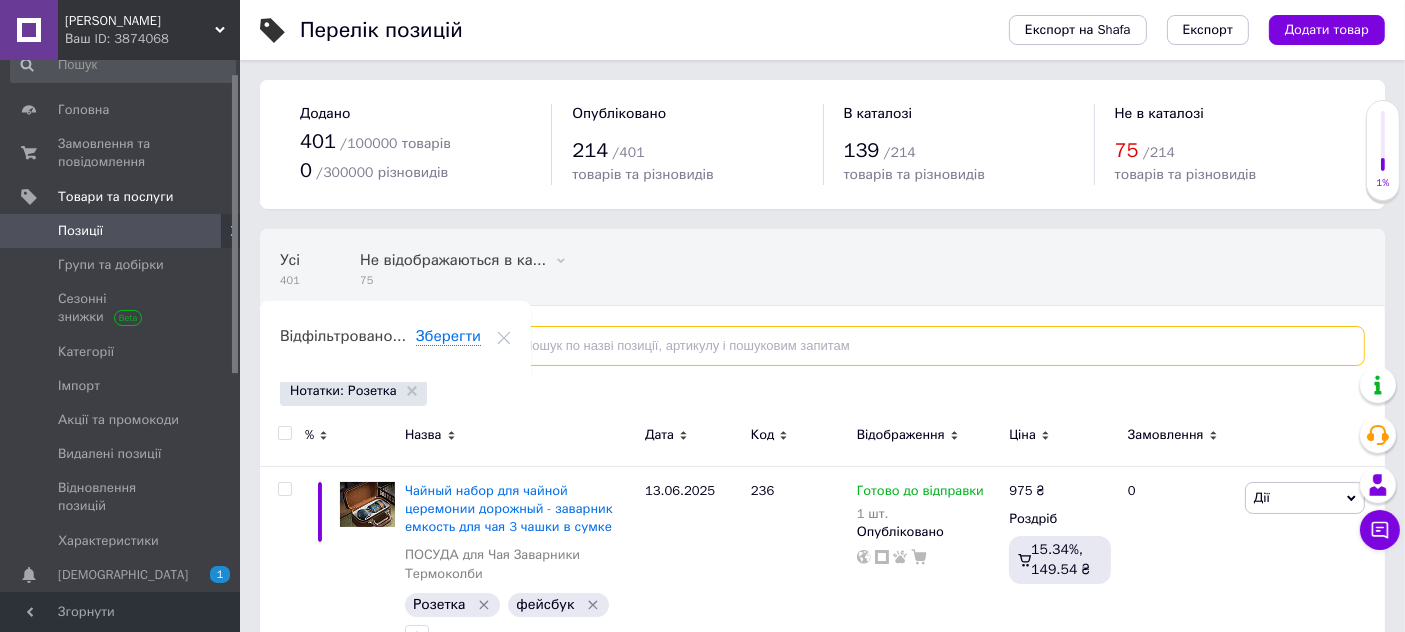 click at bounding box center [926, 346] 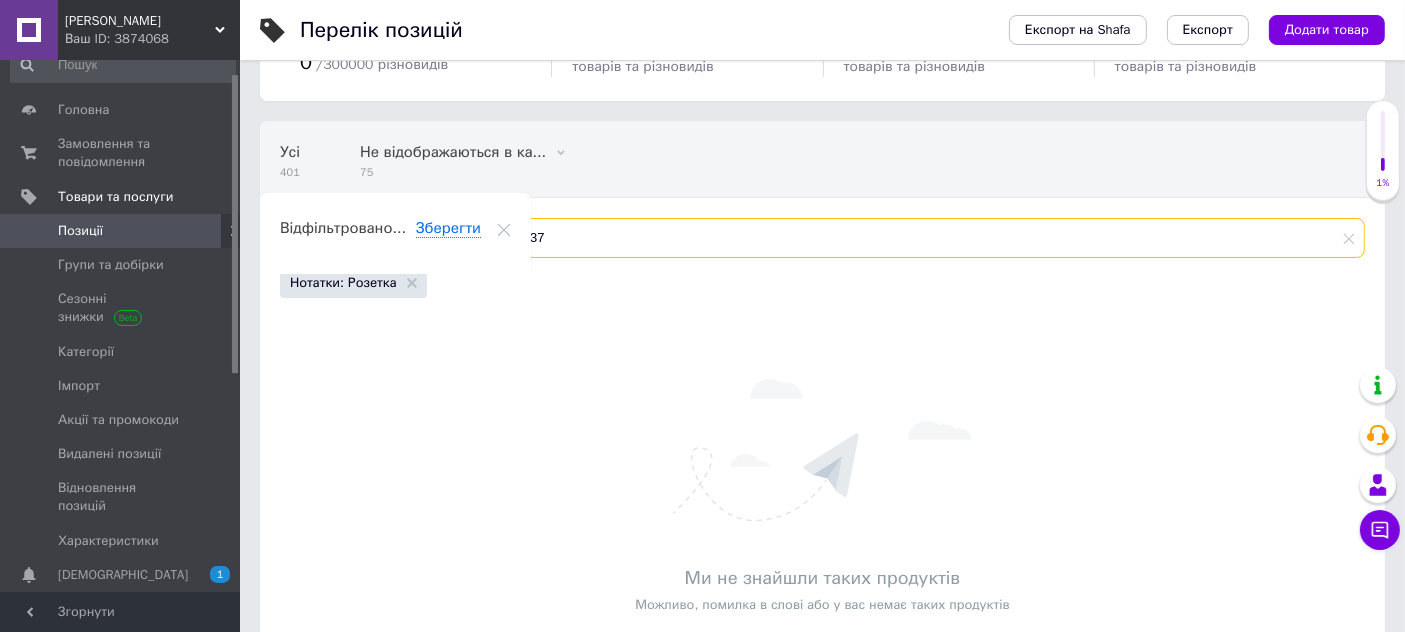 scroll, scrollTop: 74, scrollLeft: 0, axis: vertical 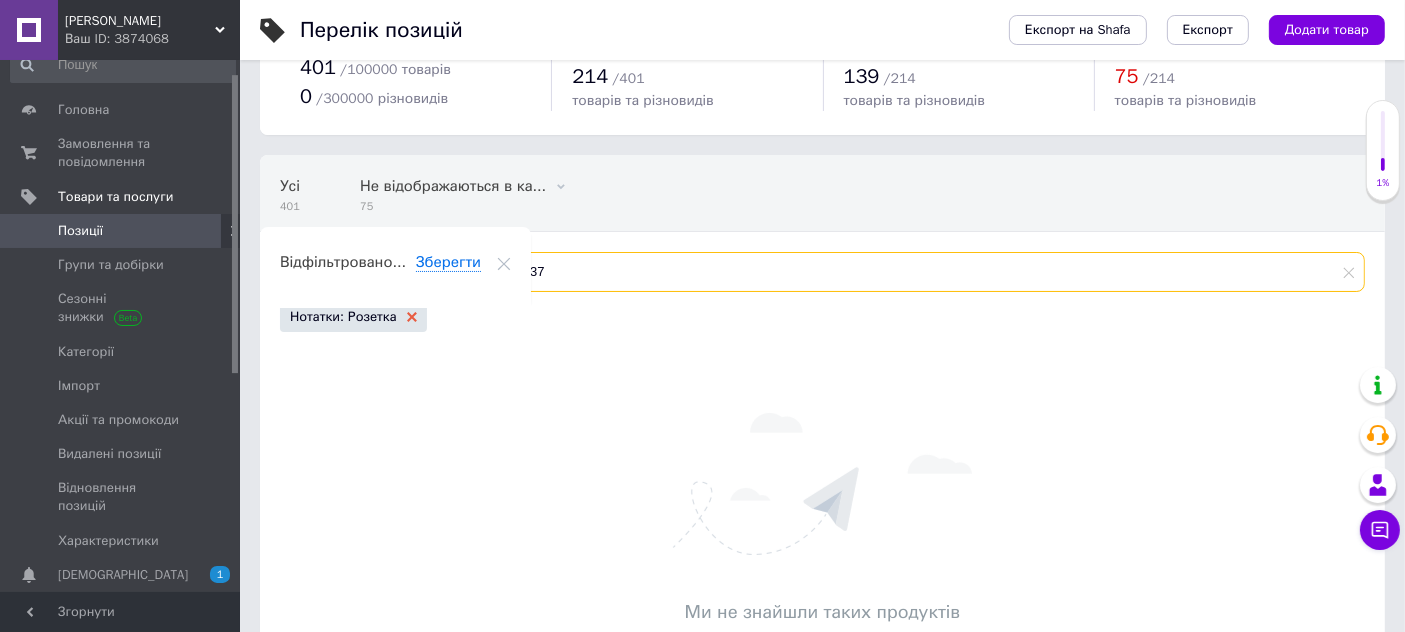 type on "137" 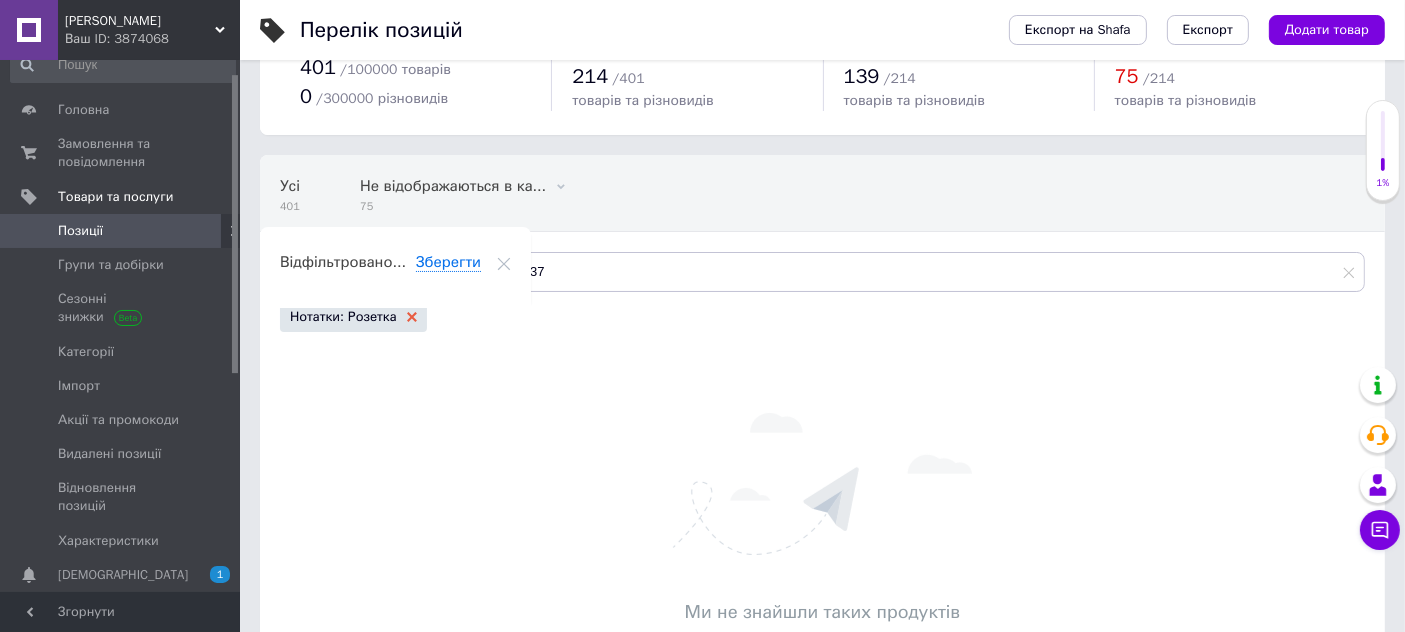 click 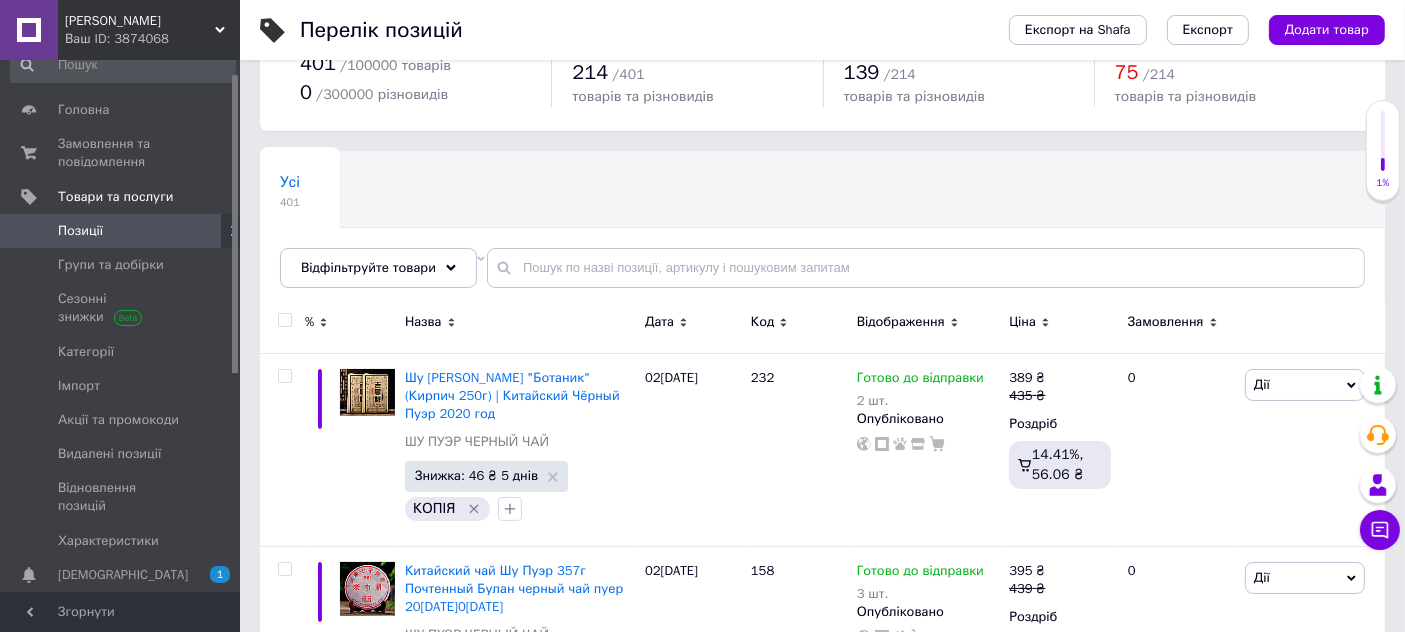 scroll, scrollTop: 111, scrollLeft: 0, axis: vertical 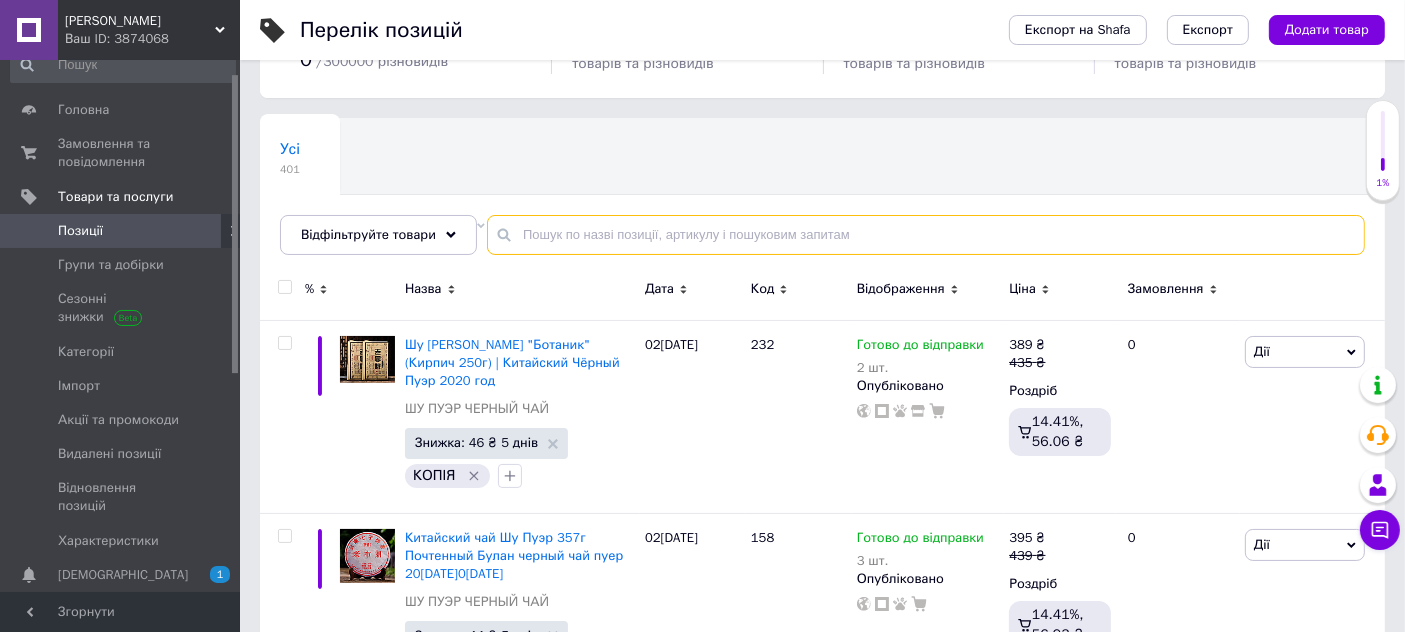 click at bounding box center [926, 235] 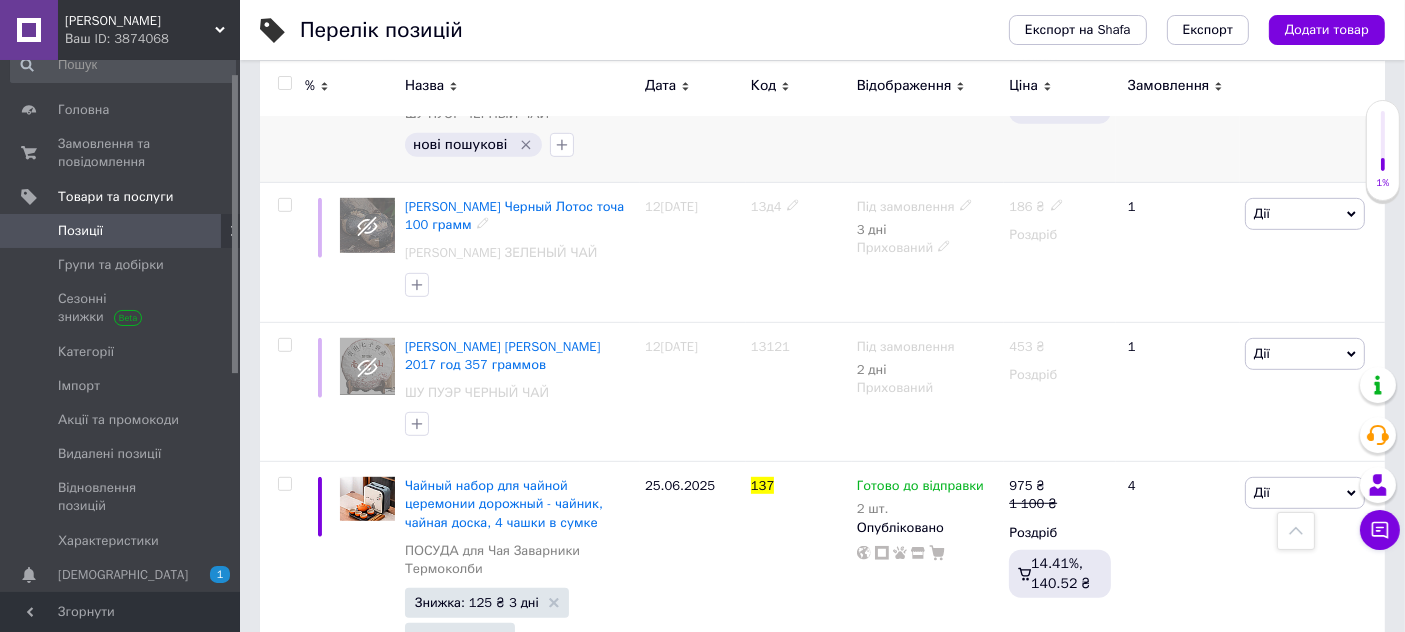 scroll, scrollTop: 1222, scrollLeft: 0, axis: vertical 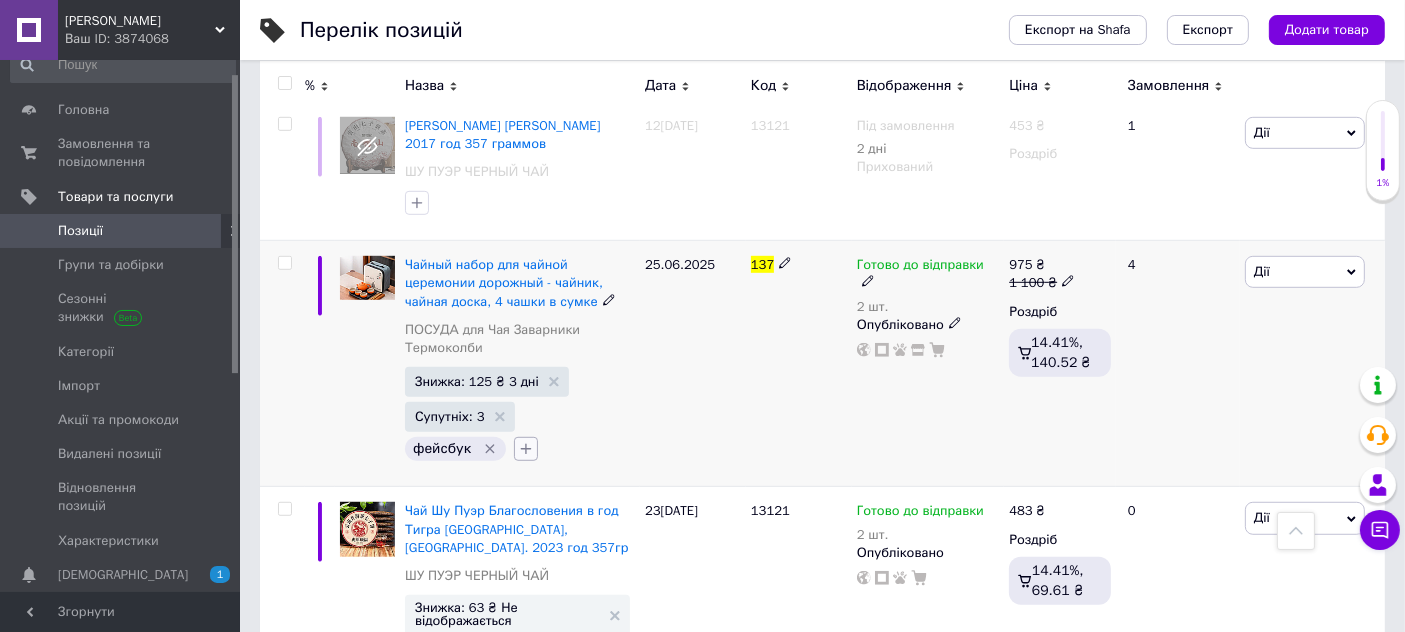 type on "137" 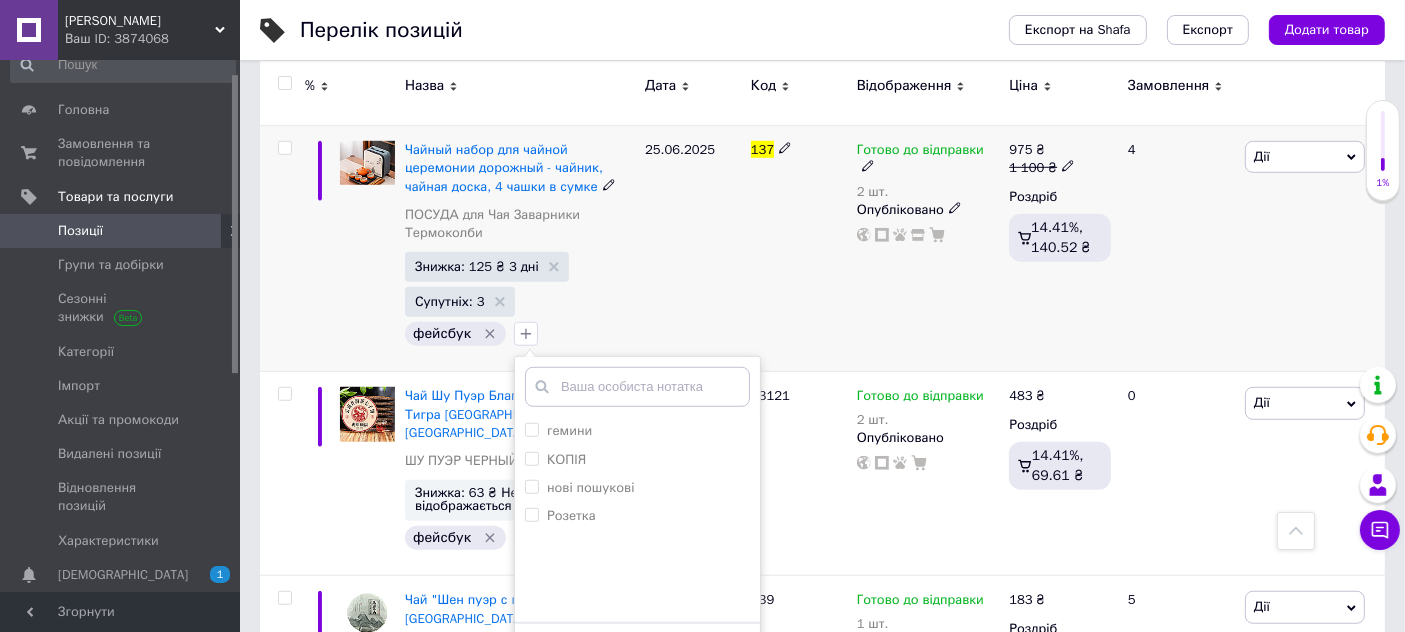 scroll, scrollTop: 1444, scrollLeft: 0, axis: vertical 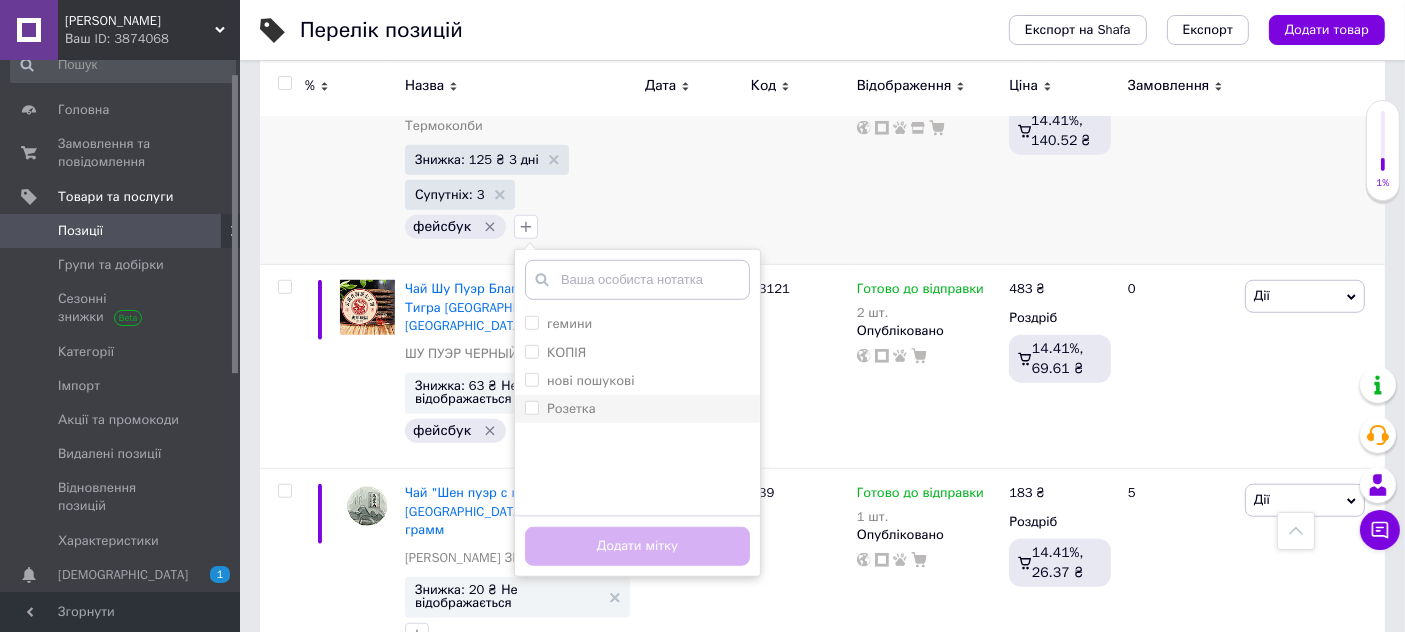 click on "Розетка" at bounding box center [531, 407] 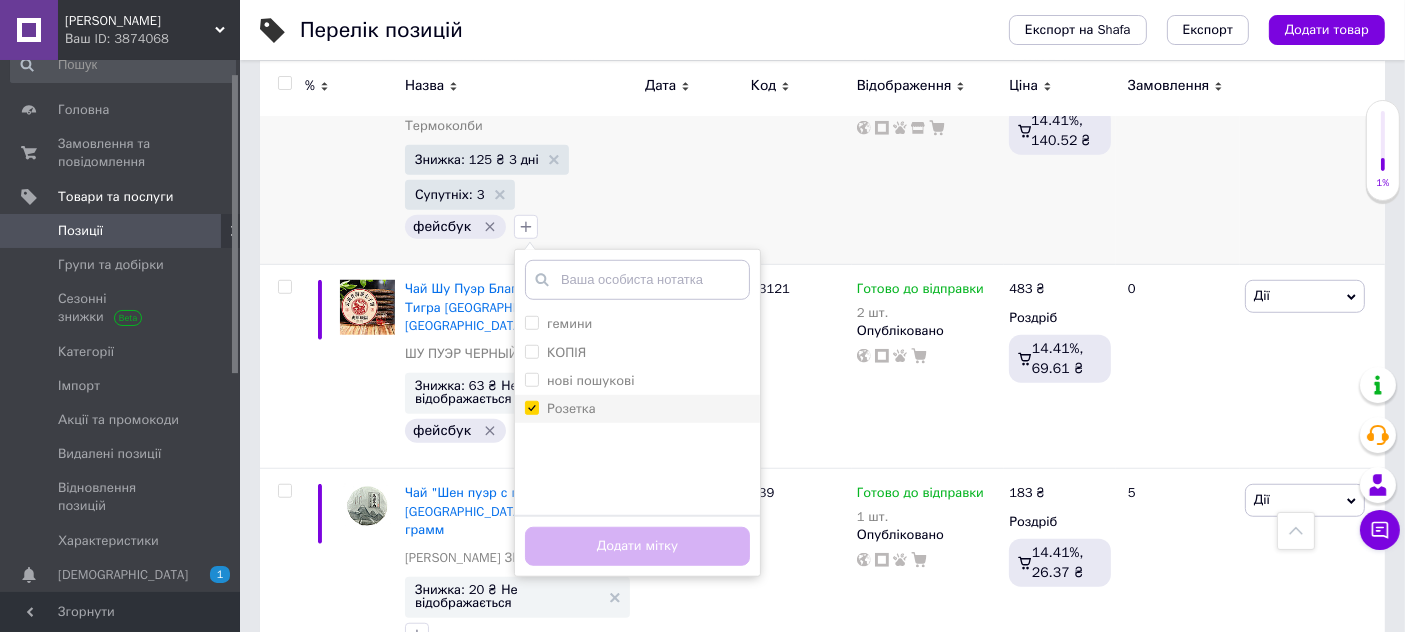 checkbox on "true" 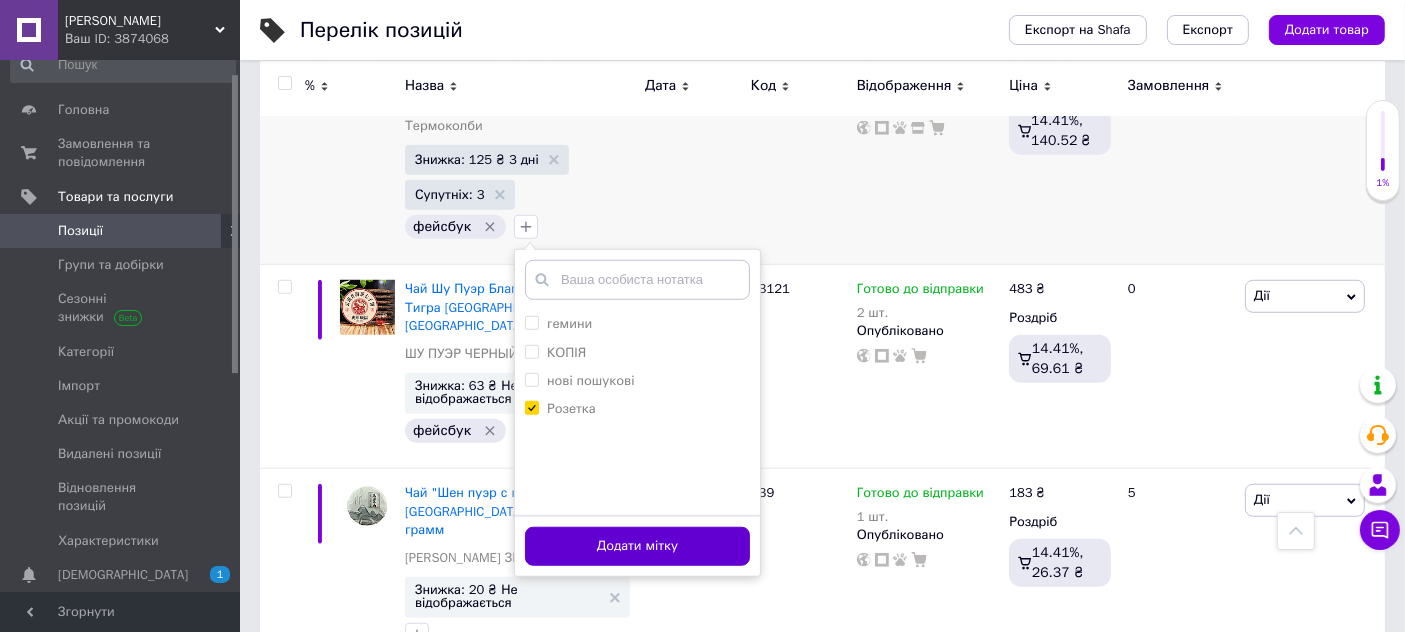 click on "Додати мітку" at bounding box center [637, 546] 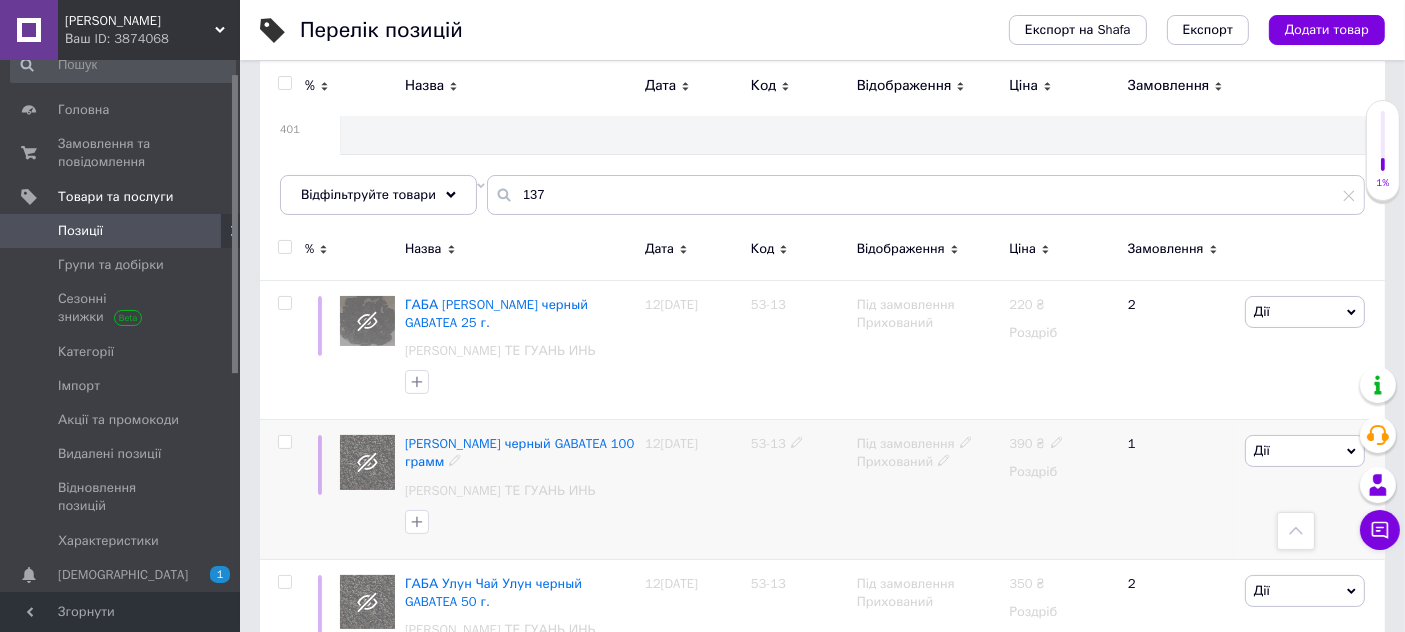 scroll, scrollTop: 0, scrollLeft: 0, axis: both 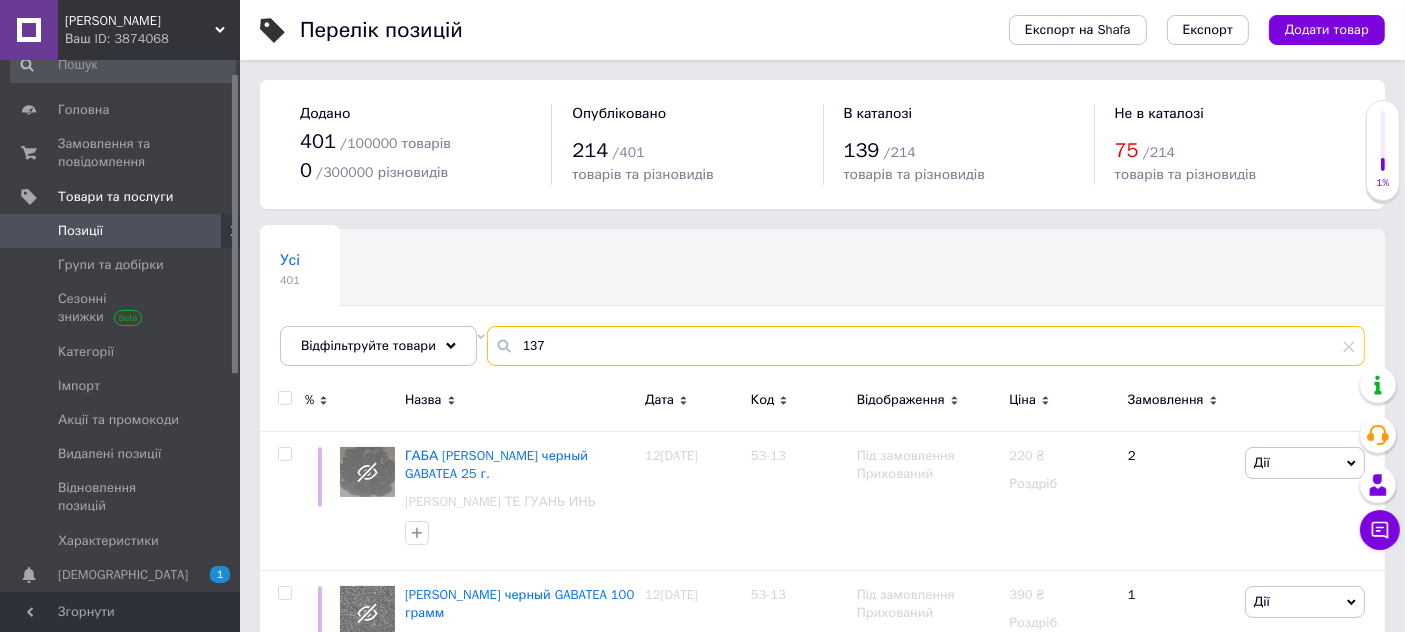 click on "137" at bounding box center (926, 346) 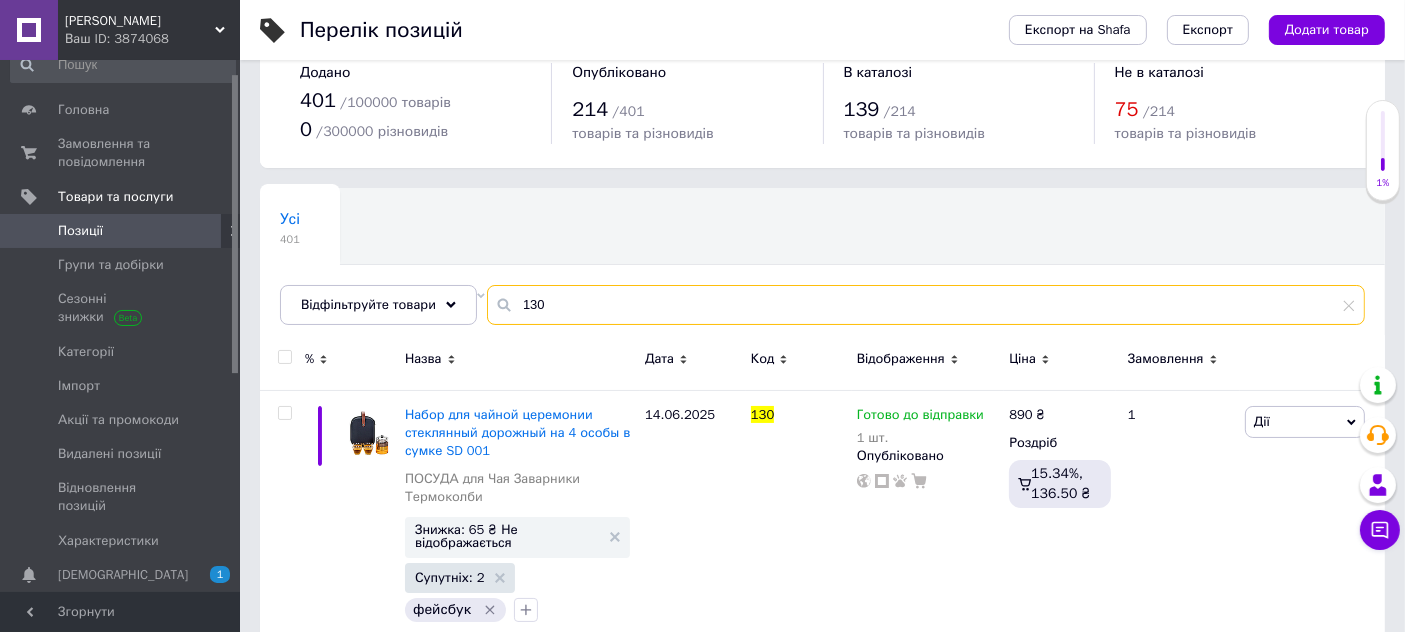 scroll, scrollTop: 74, scrollLeft: 0, axis: vertical 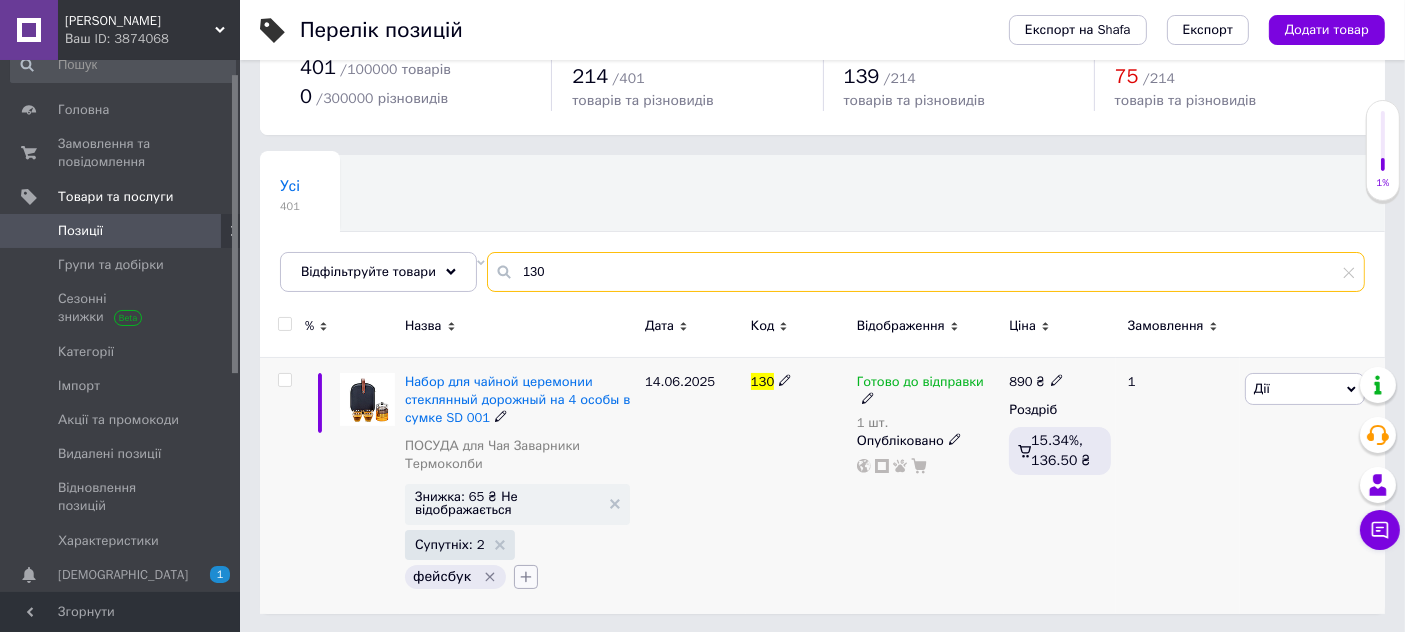 type on "130" 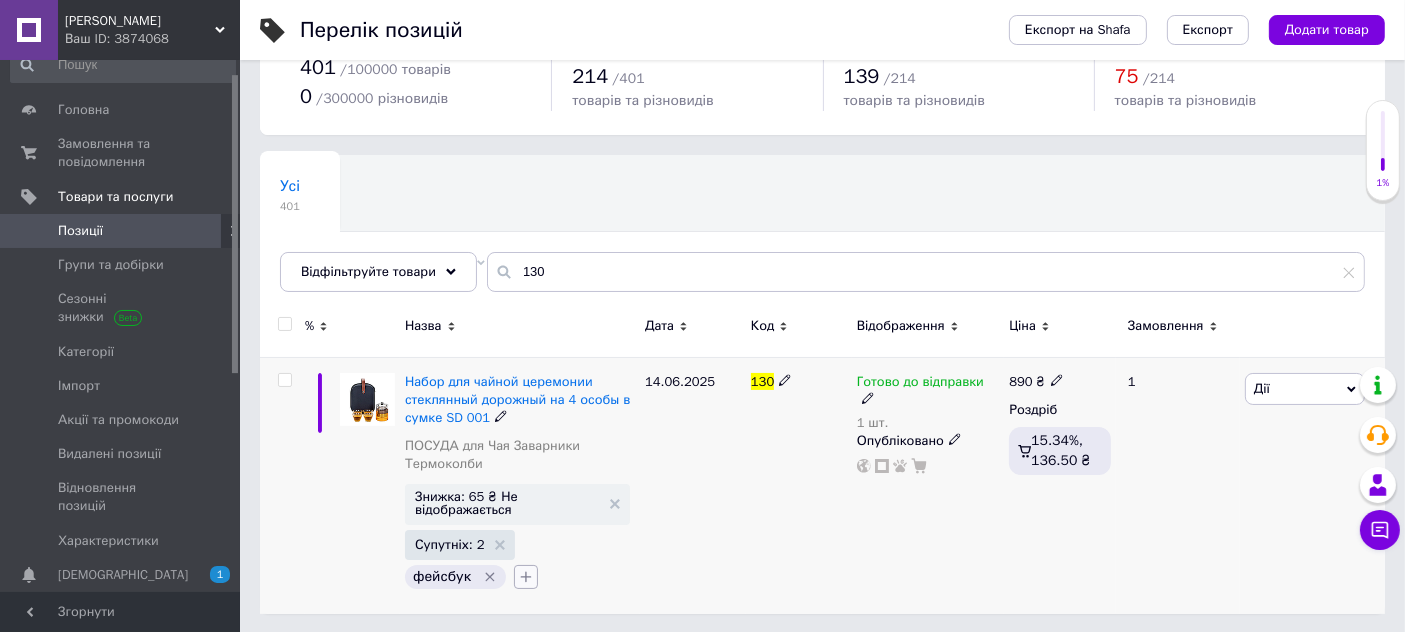 click 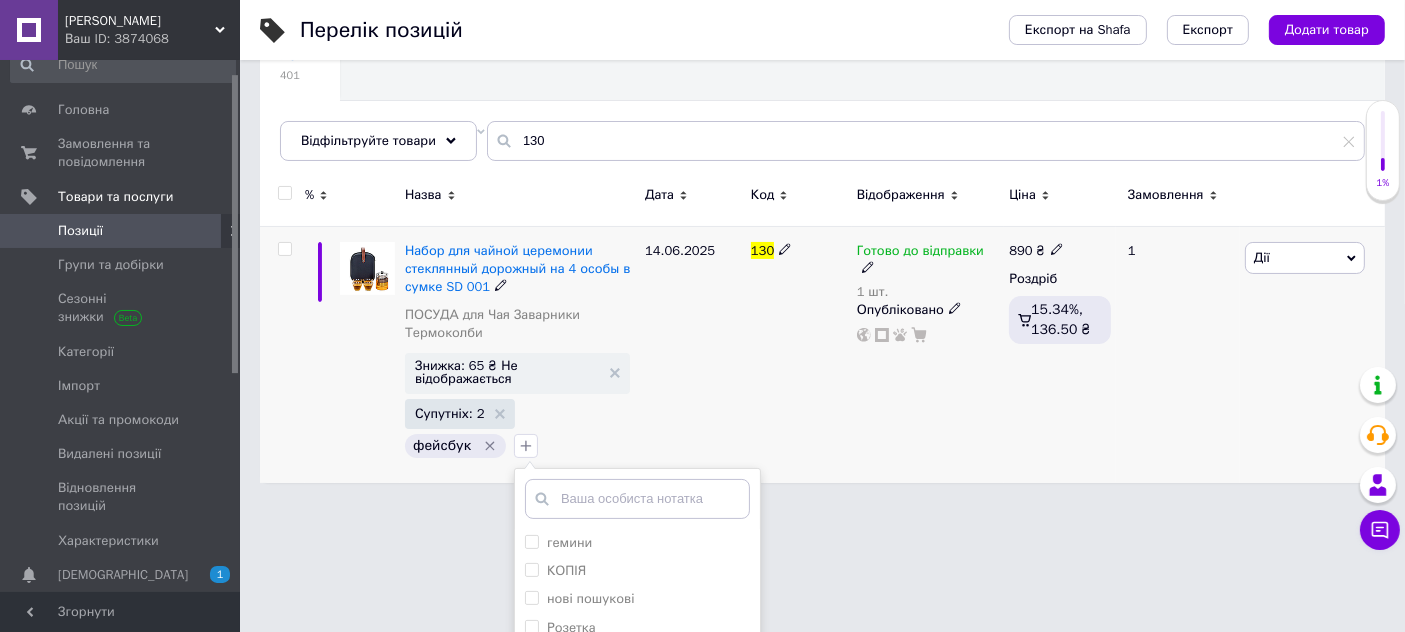 scroll, scrollTop: 311, scrollLeft: 0, axis: vertical 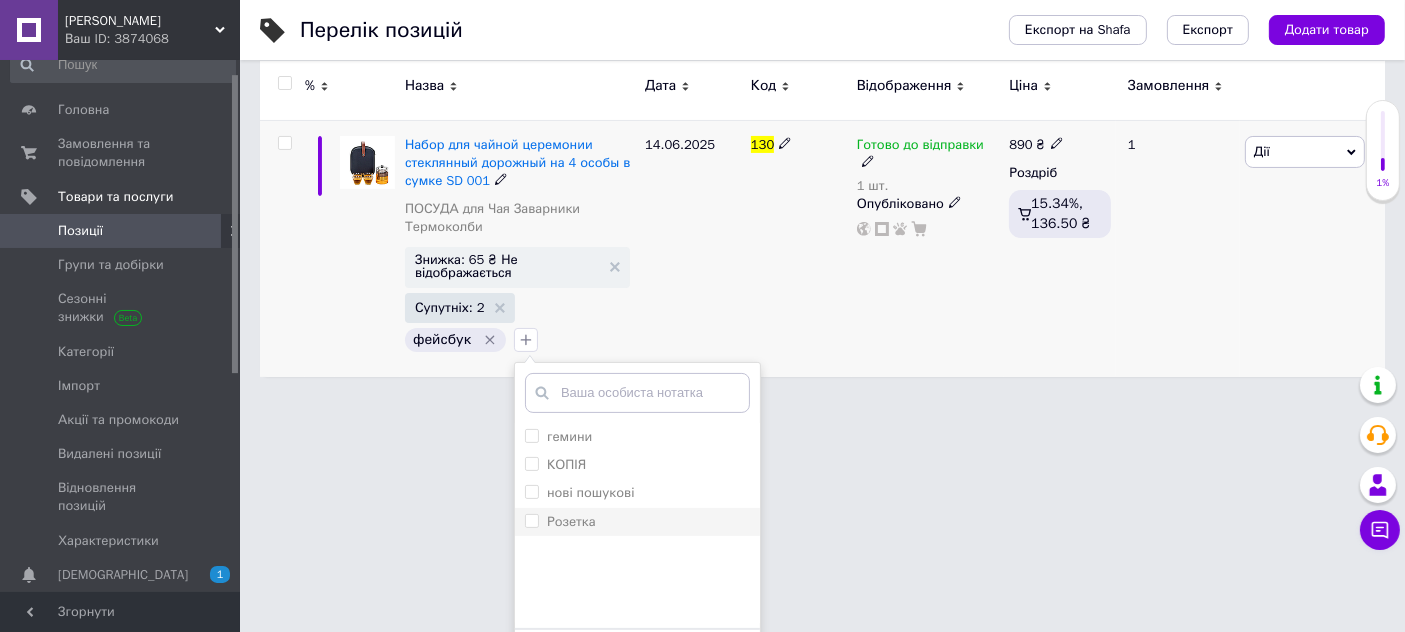 click on "Розетка" at bounding box center [531, 520] 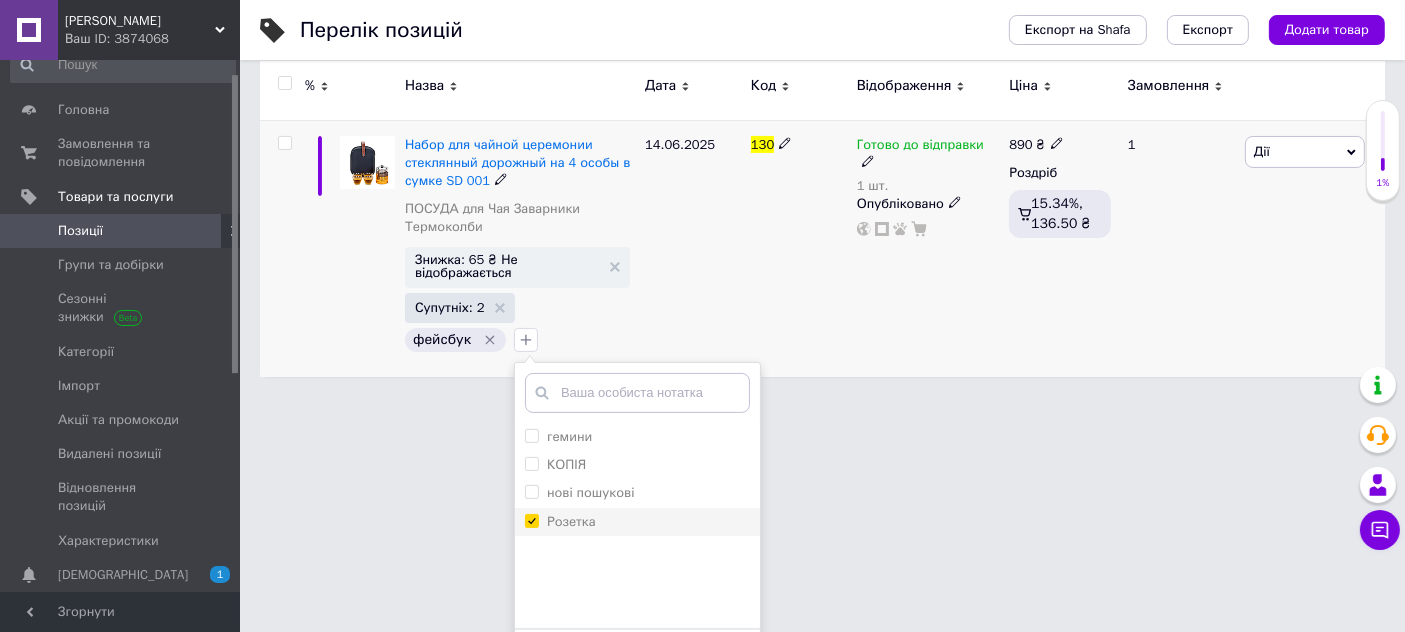 checkbox on "true" 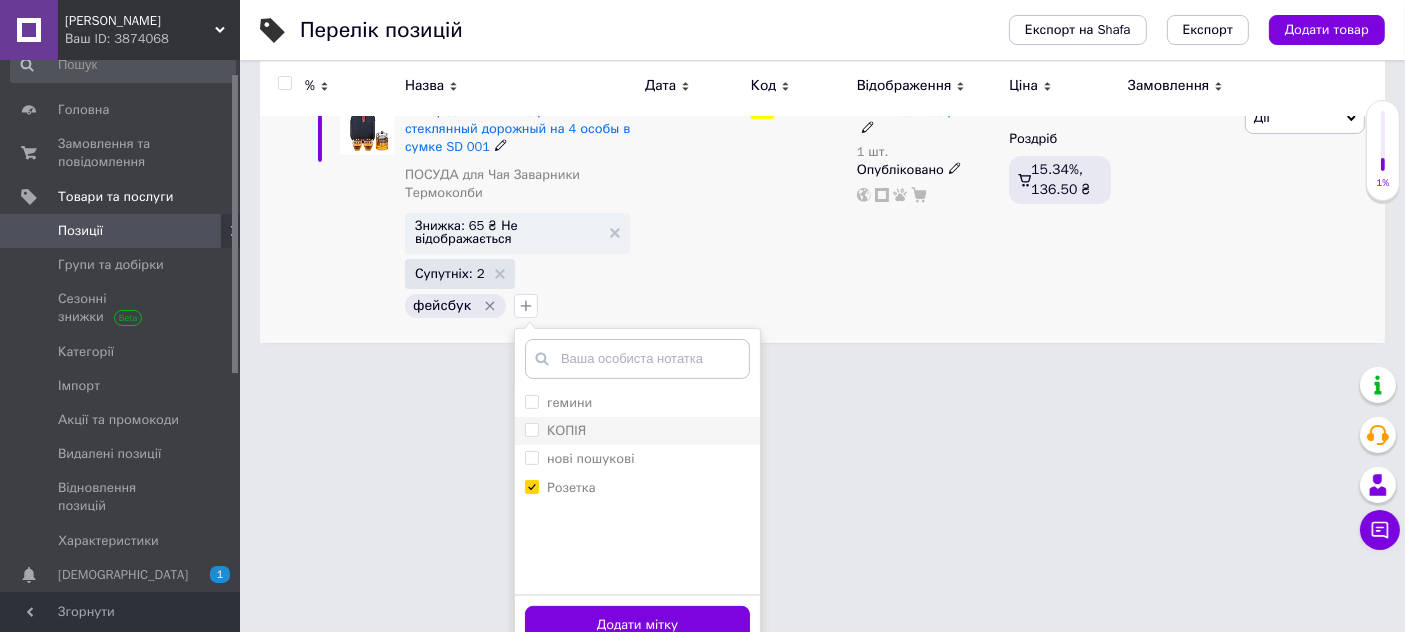 scroll, scrollTop: 364, scrollLeft: 0, axis: vertical 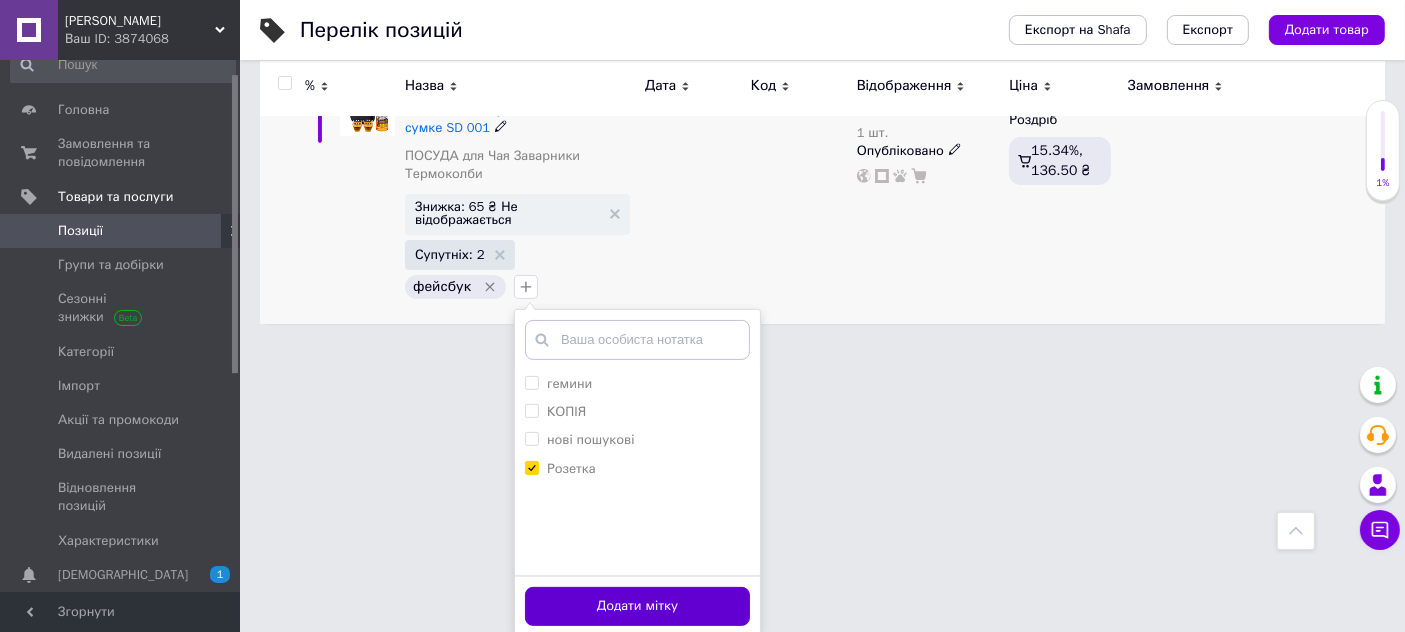 click on "Додати мітку" at bounding box center (637, 606) 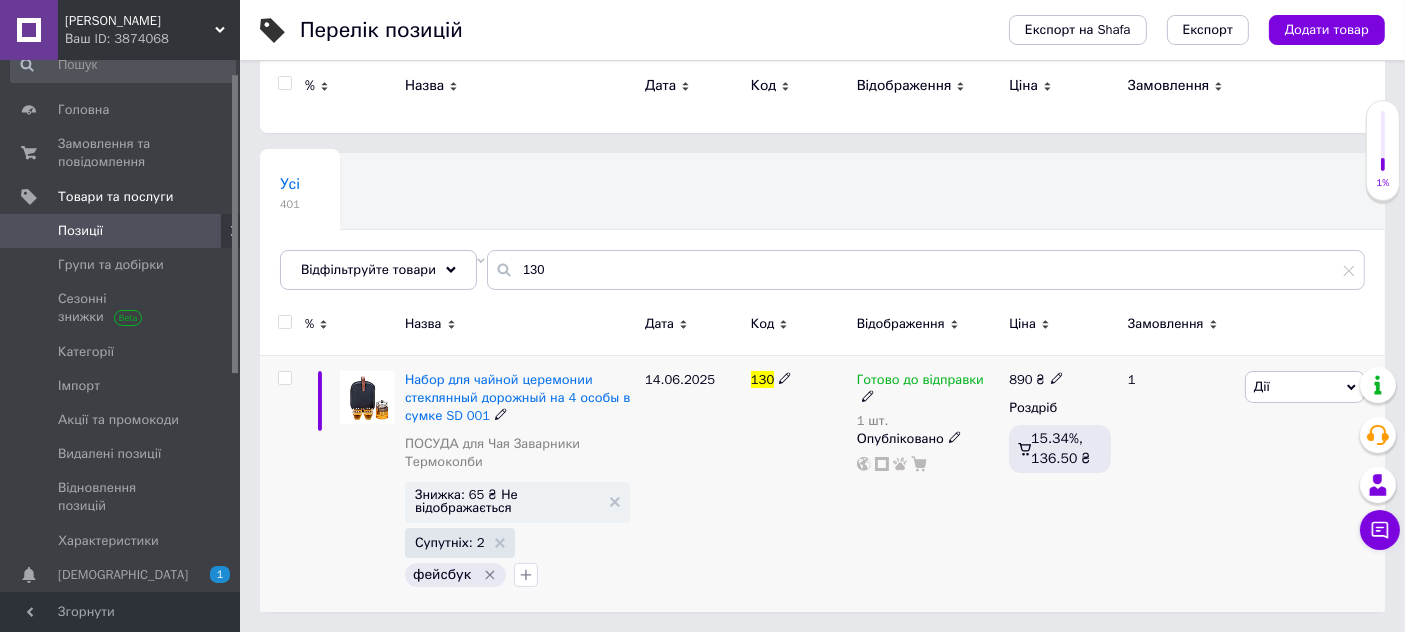 scroll, scrollTop: 74, scrollLeft: 0, axis: vertical 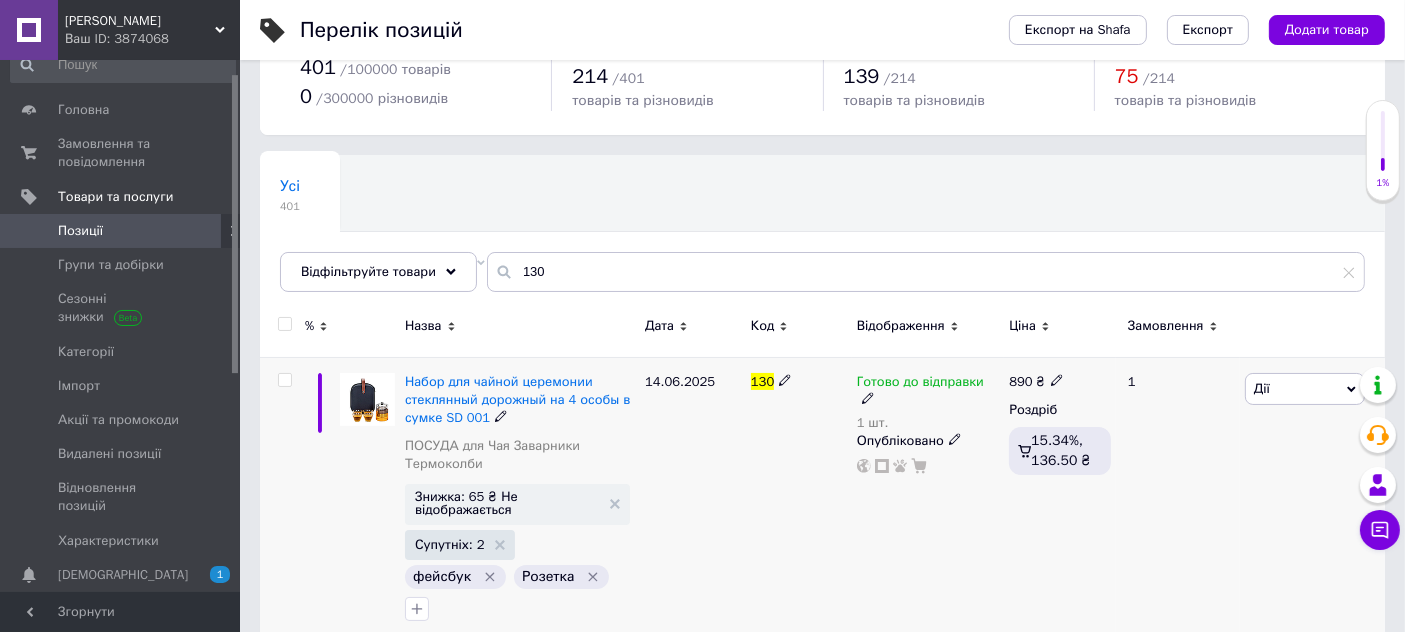 click on "14.06.2025" at bounding box center [693, 501] 